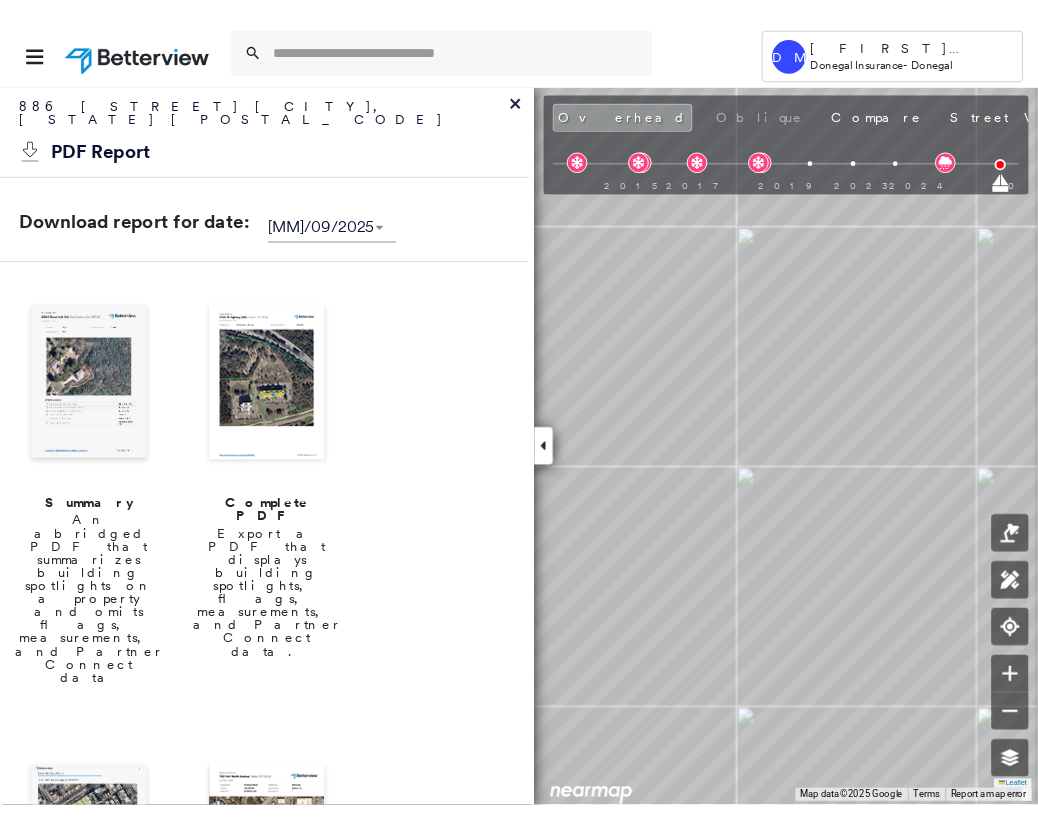 scroll, scrollTop: 0, scrollLeft: 0, axis: both 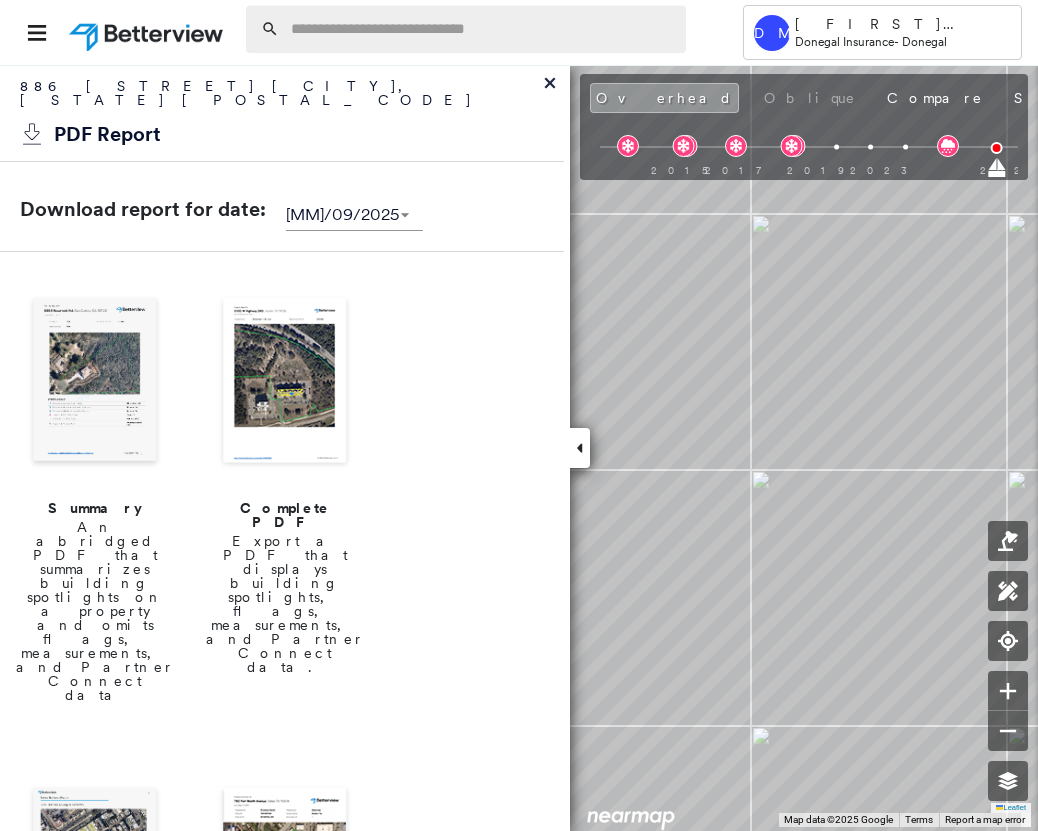 click at bounding box center (482, 29) 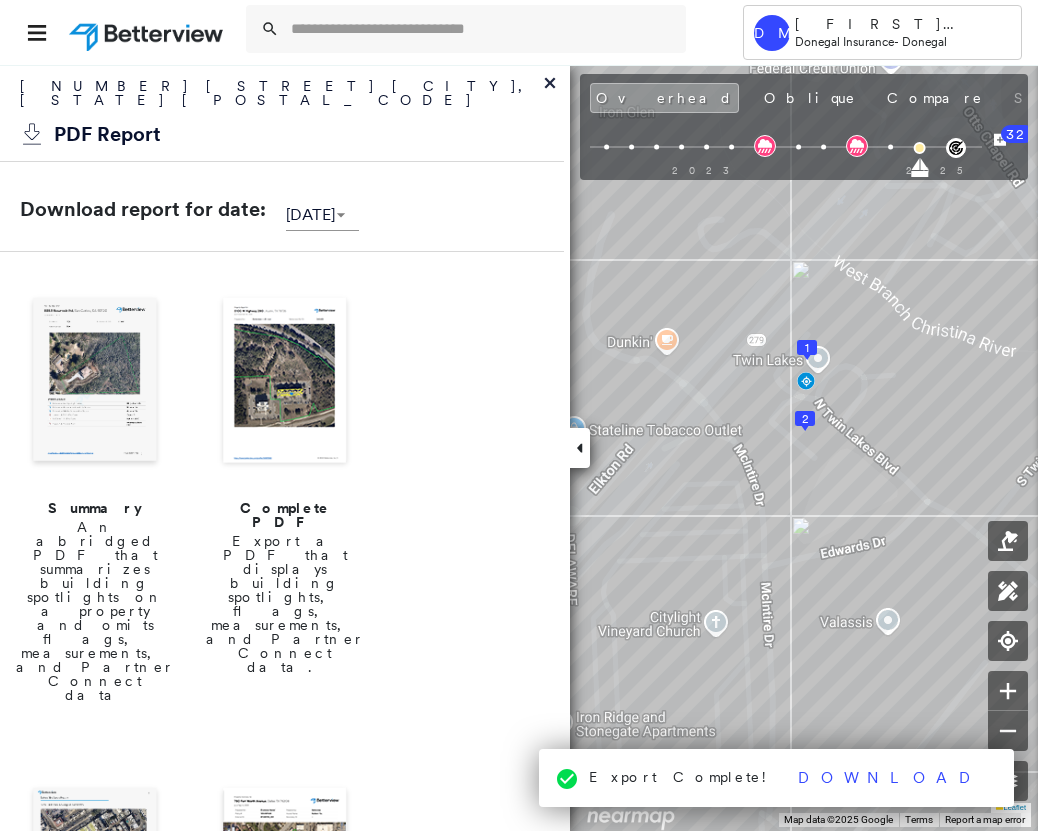 scroll, scrollTop: 0, scrollLeft: 0, axis: both 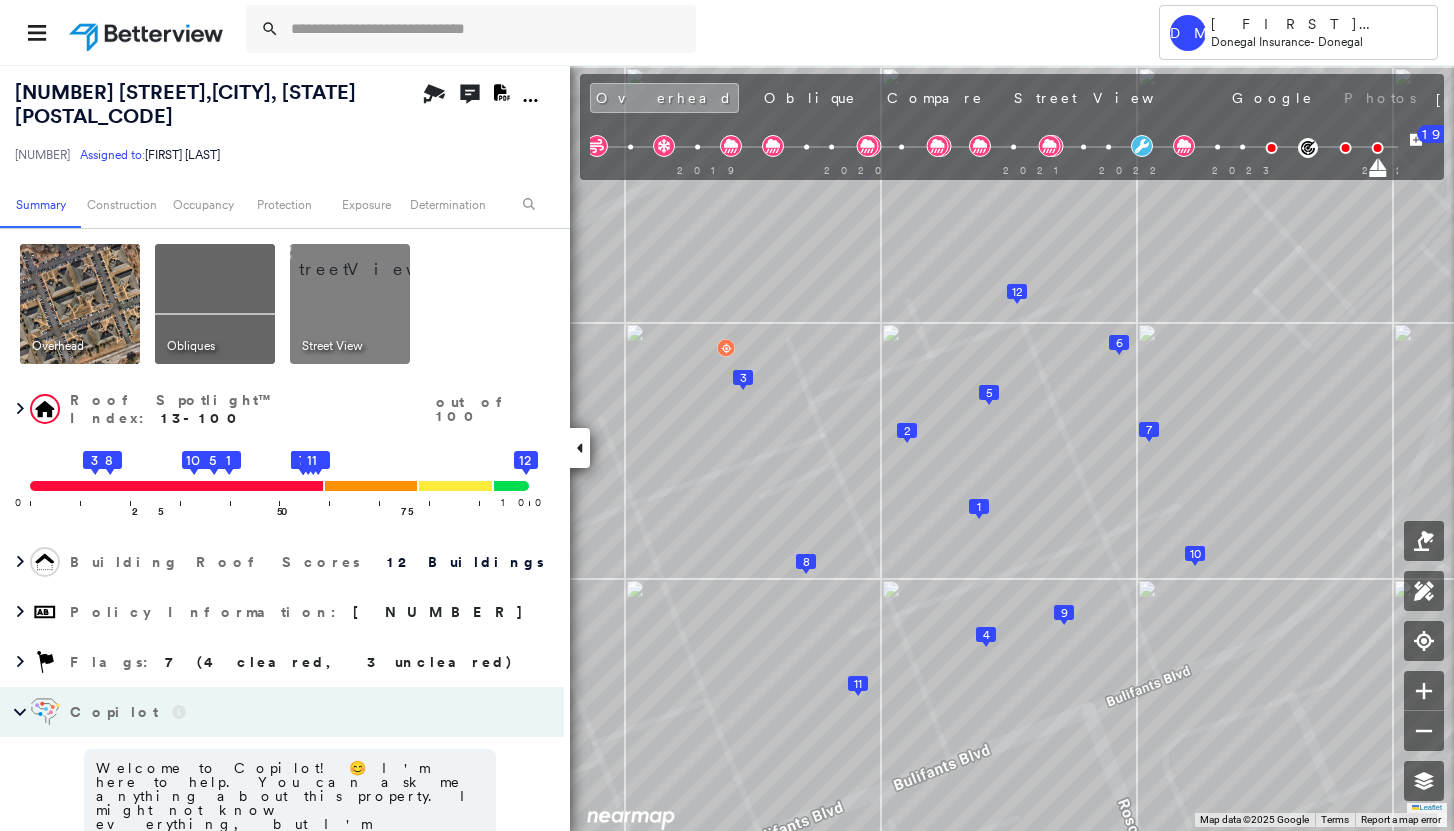 drag, startPoint x: 1453, startPoint y: 2, endPoint x: 1403, endPoint y: 11, distance: 50.803543 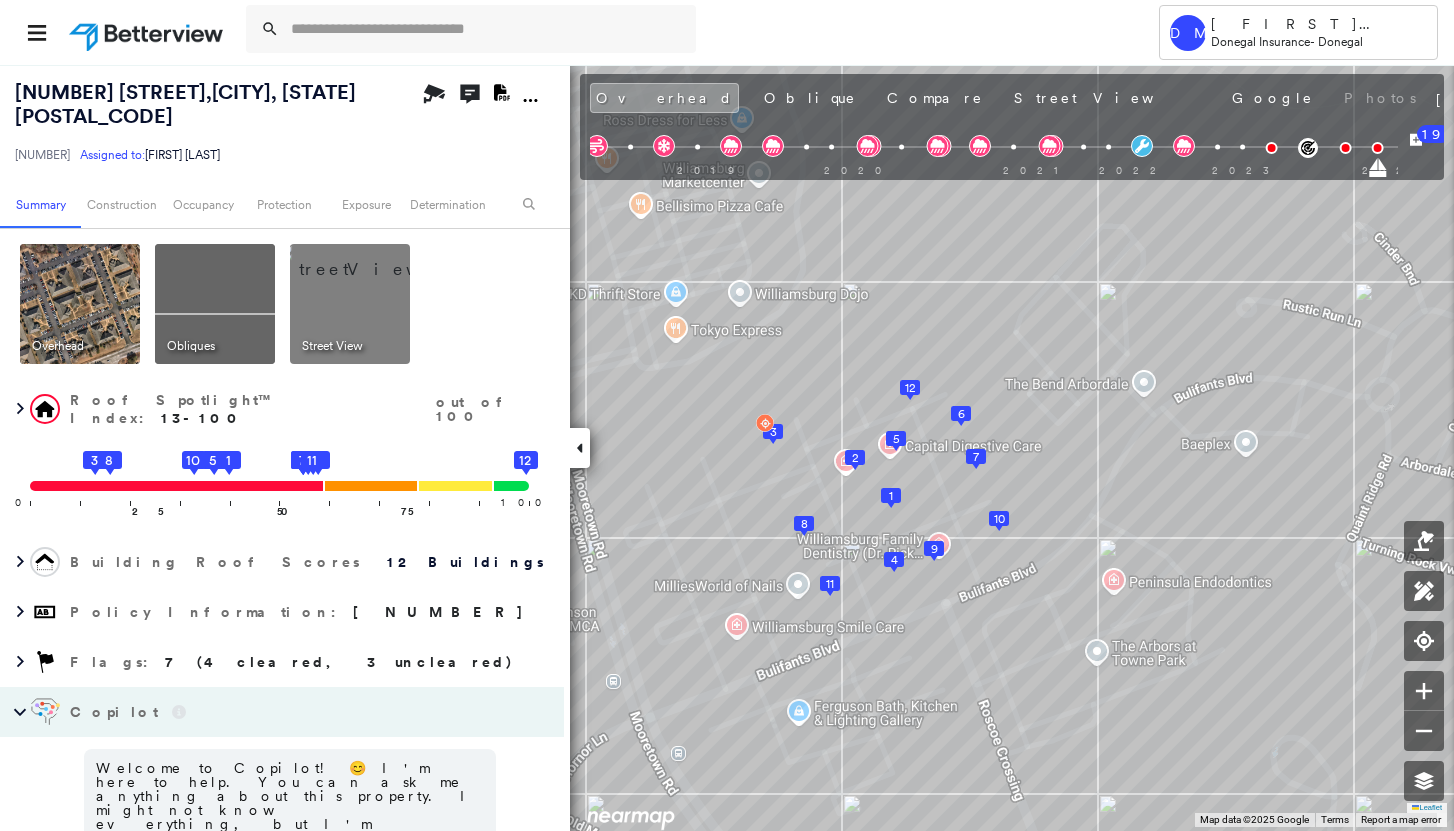 click 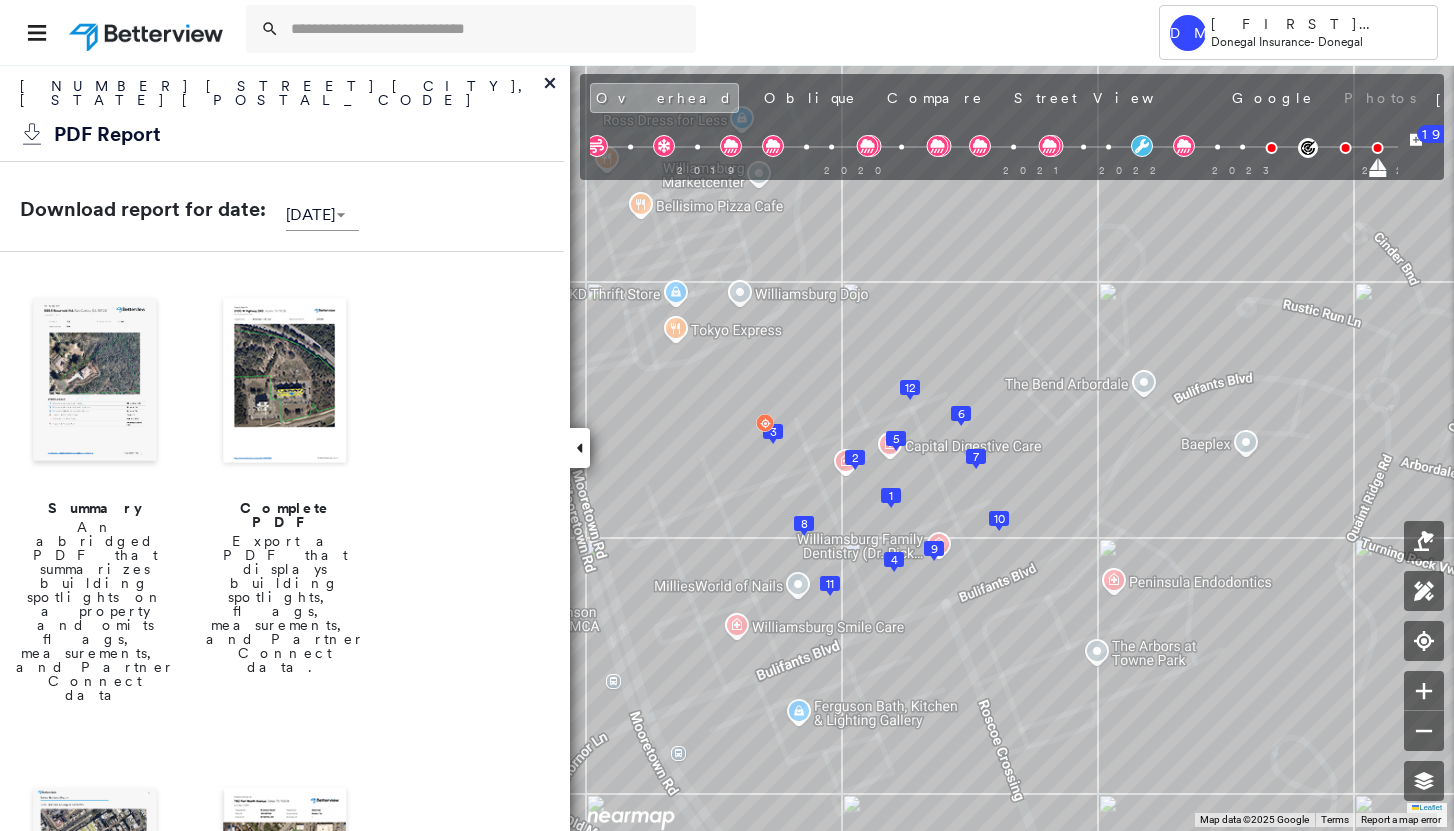click on "Summary" at bounding box center (95, 508) 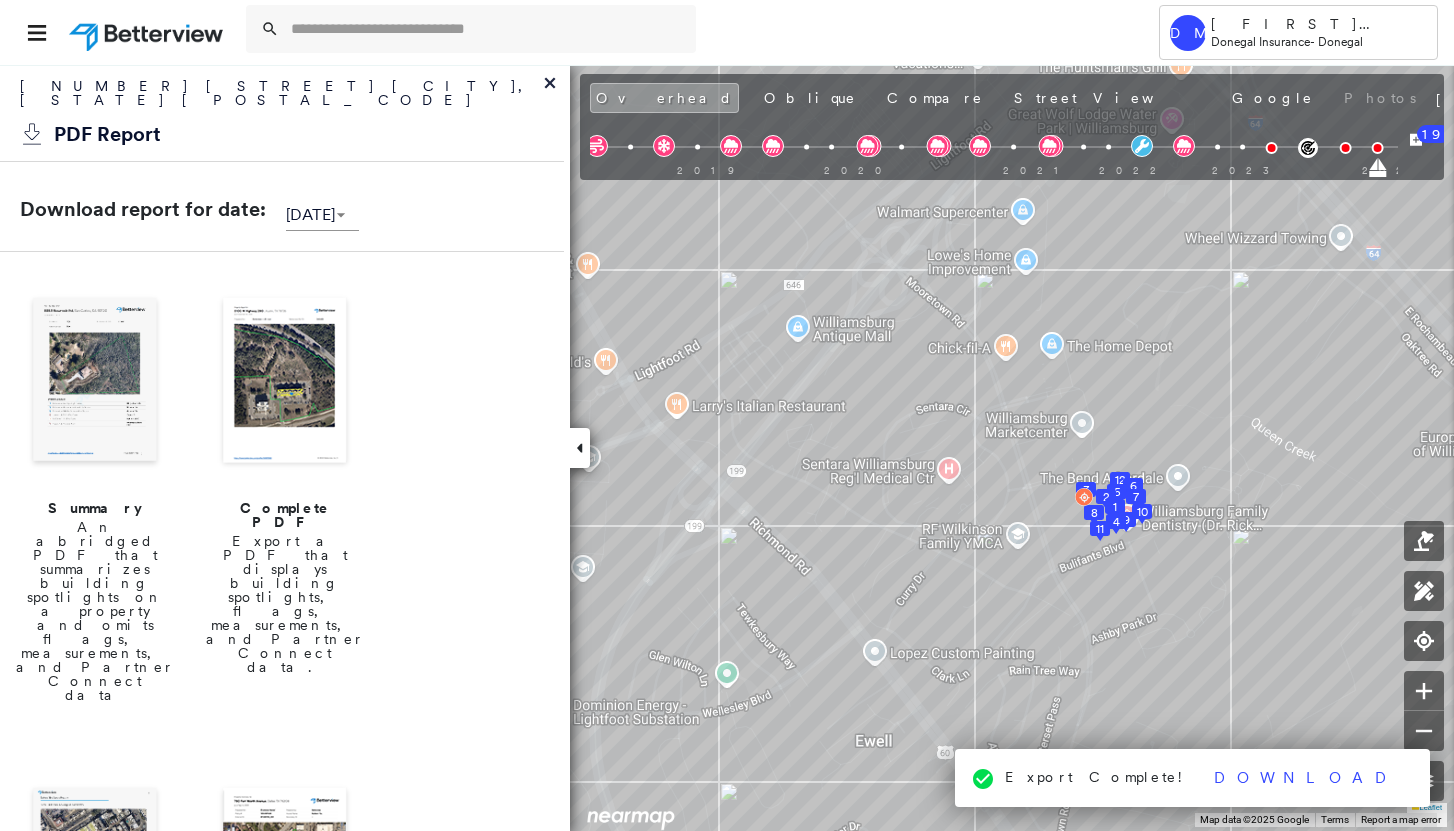 click on "Summary" at bounding box center (95, 508) 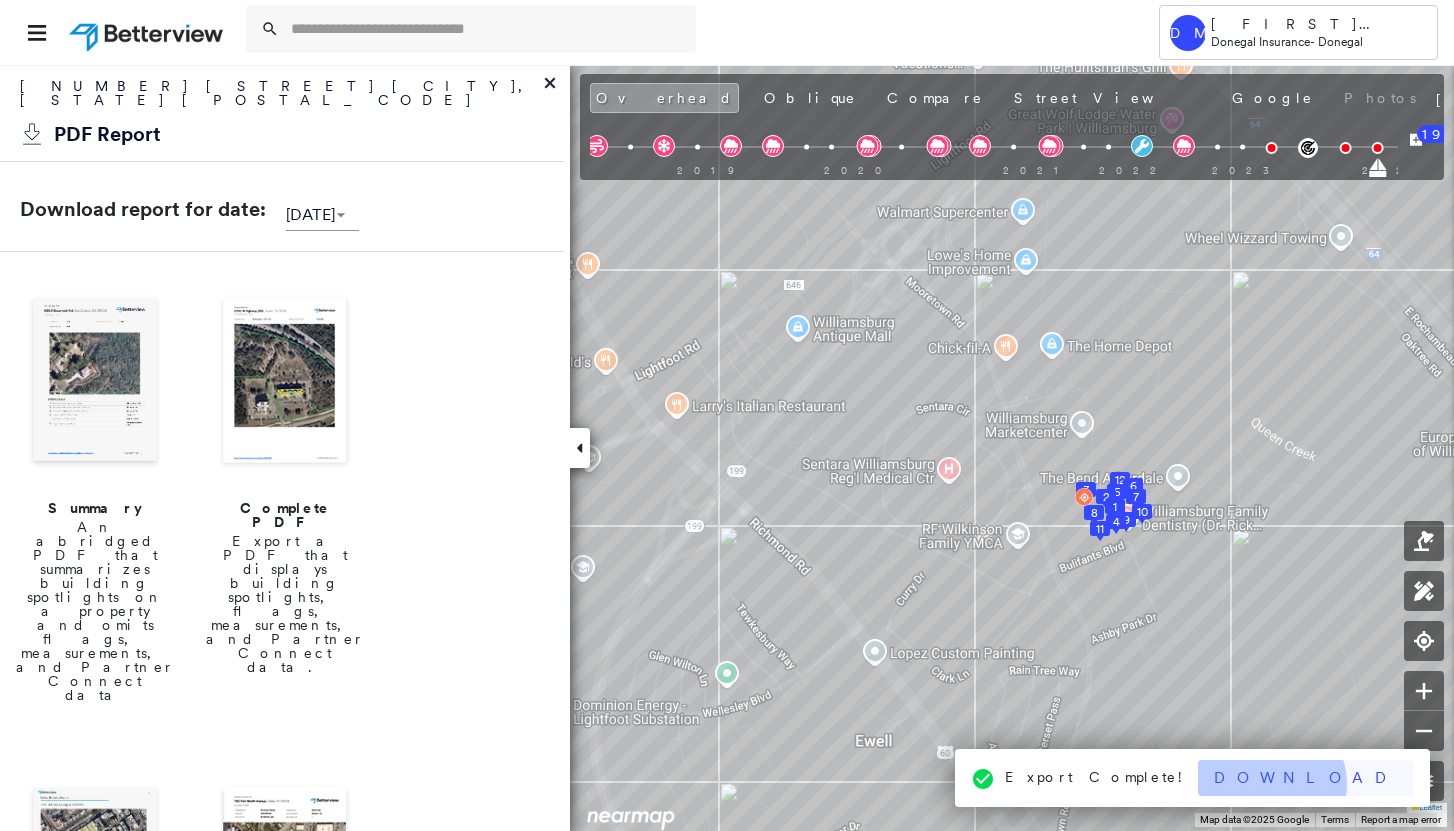 click on "Download" at bounding box center [1306, 778] 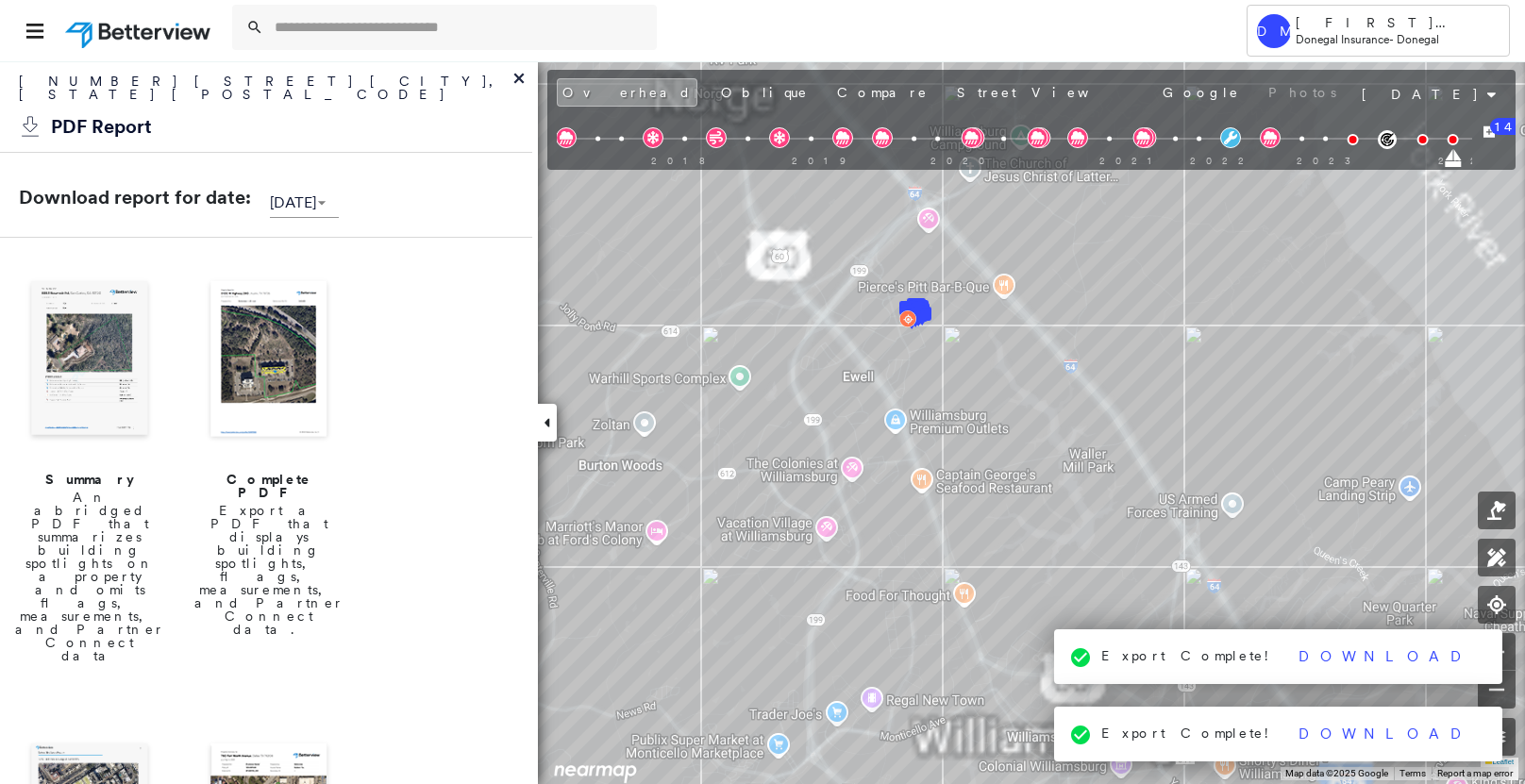 click at bounding box center (90, 360) 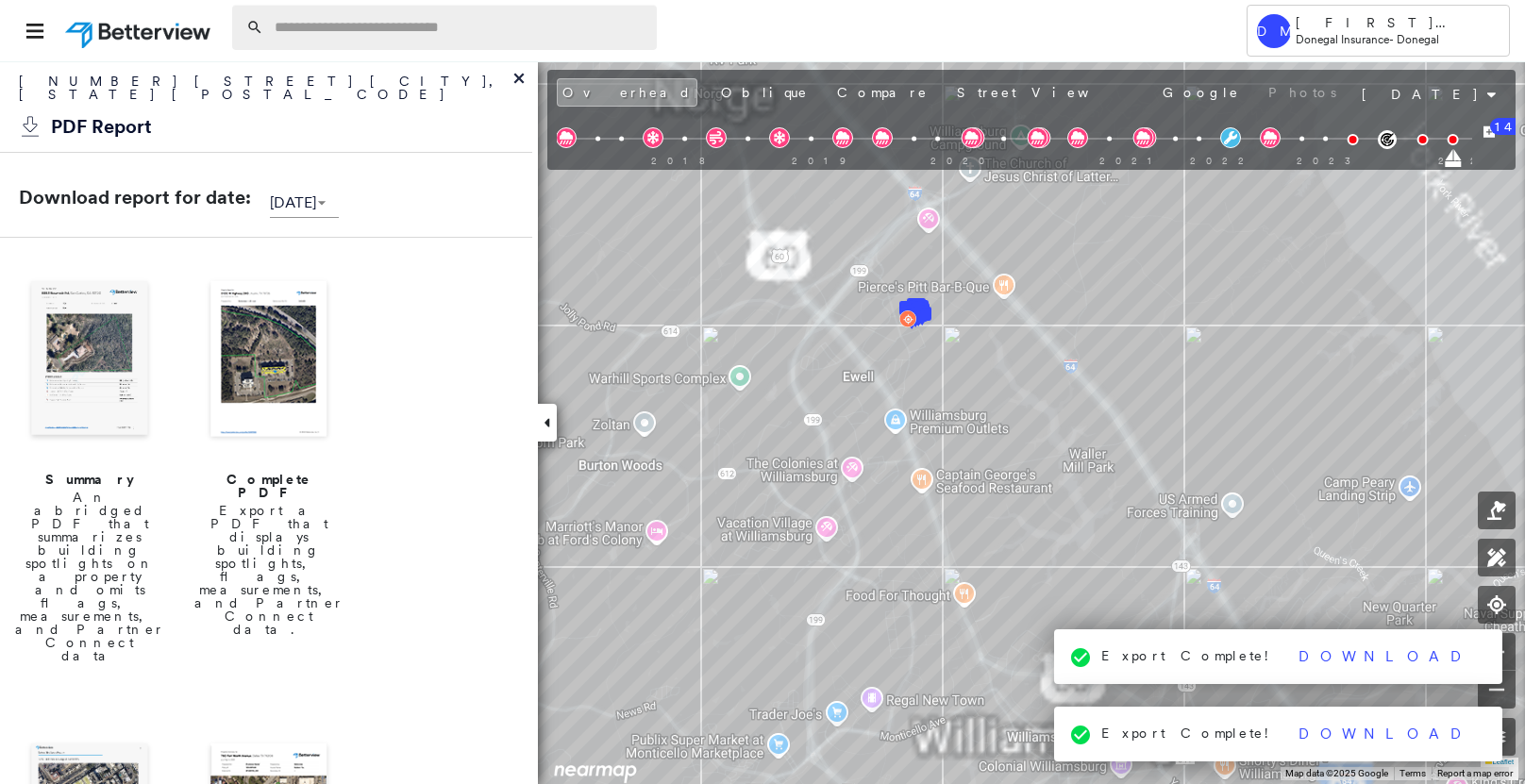 click at bounding box center [460, 27] 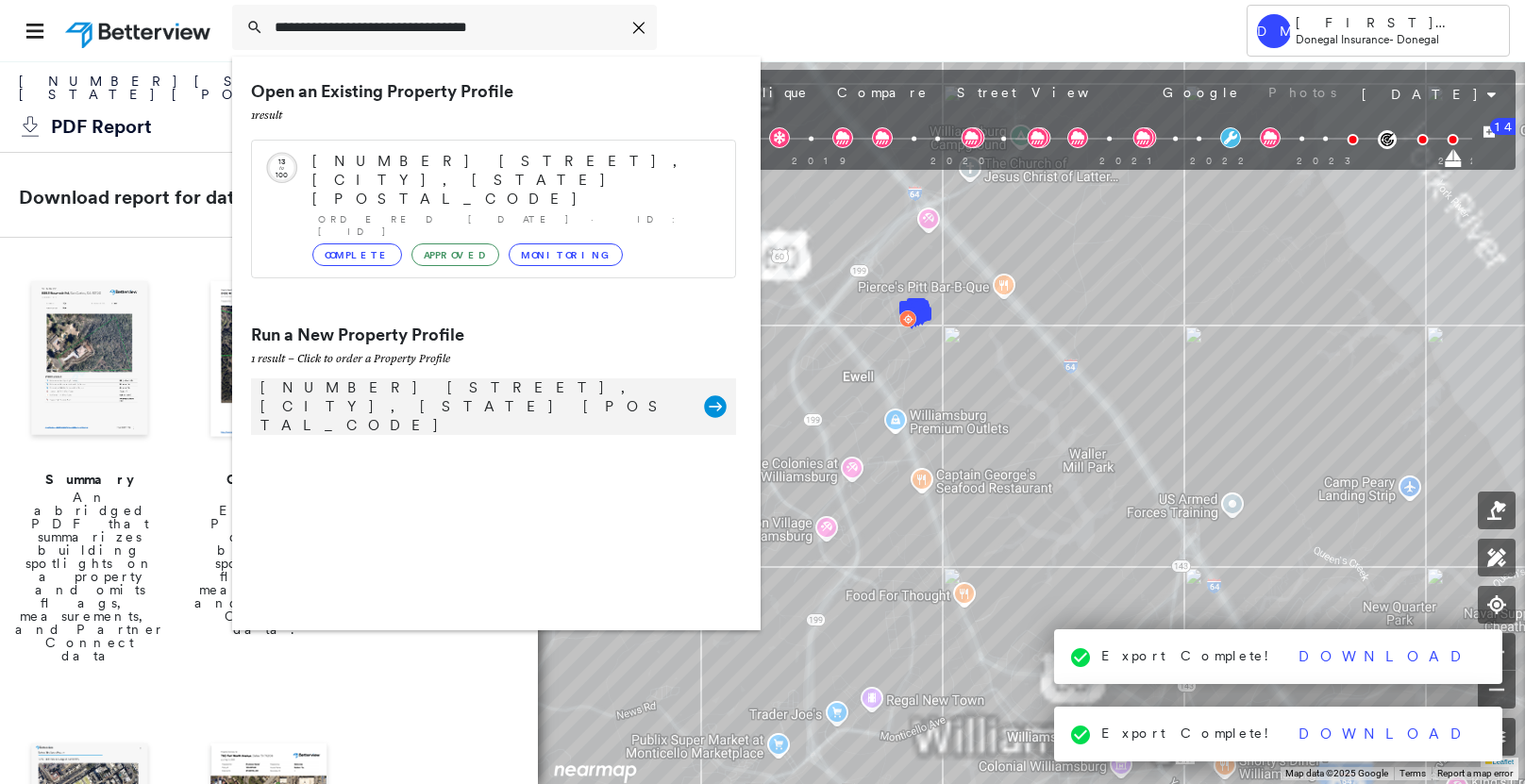 type on "**********" 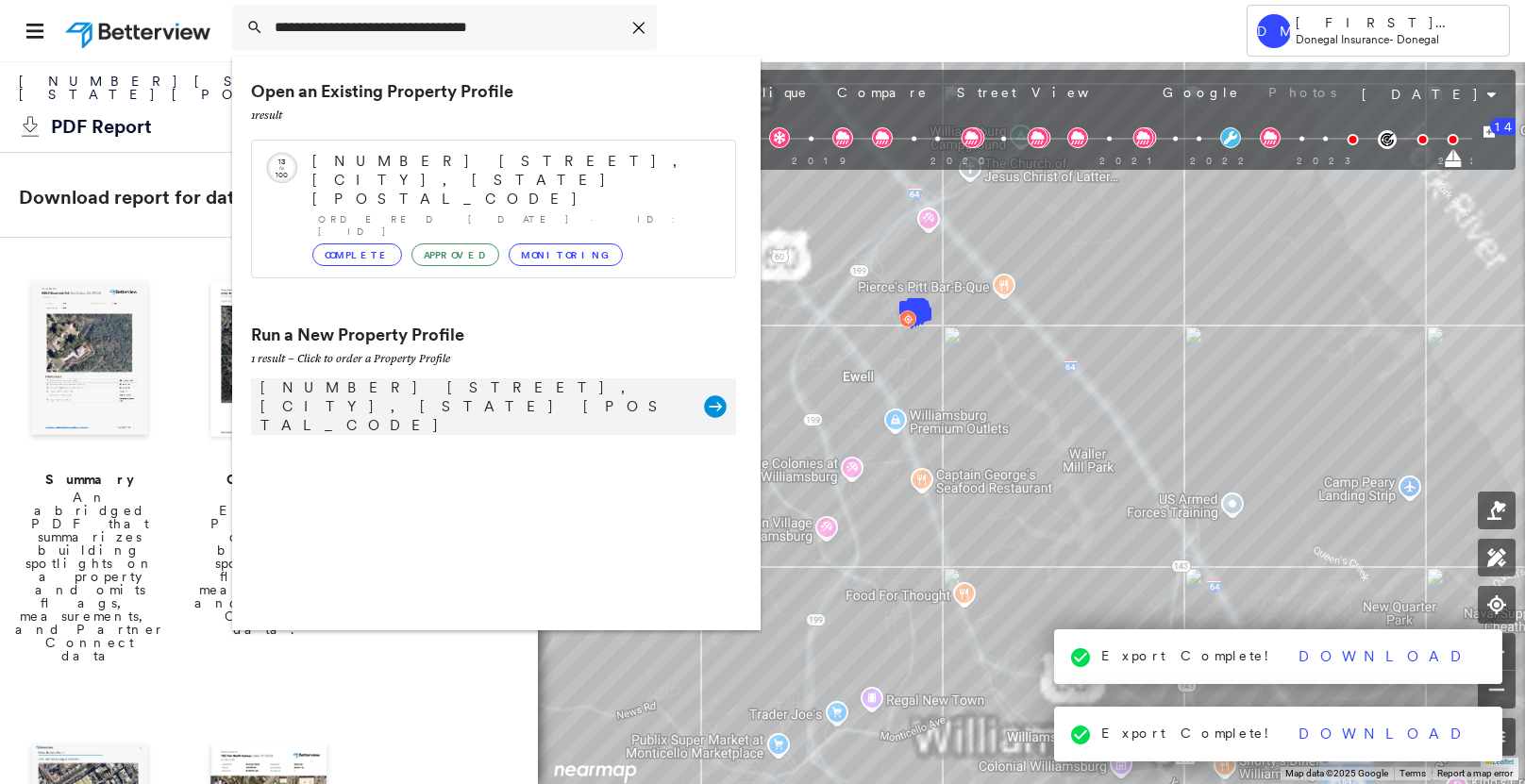 click on "[NUMBER] [STREET], [CITY], [STATE] [POSTAL_CODE]" at bounding box center [473, 407] 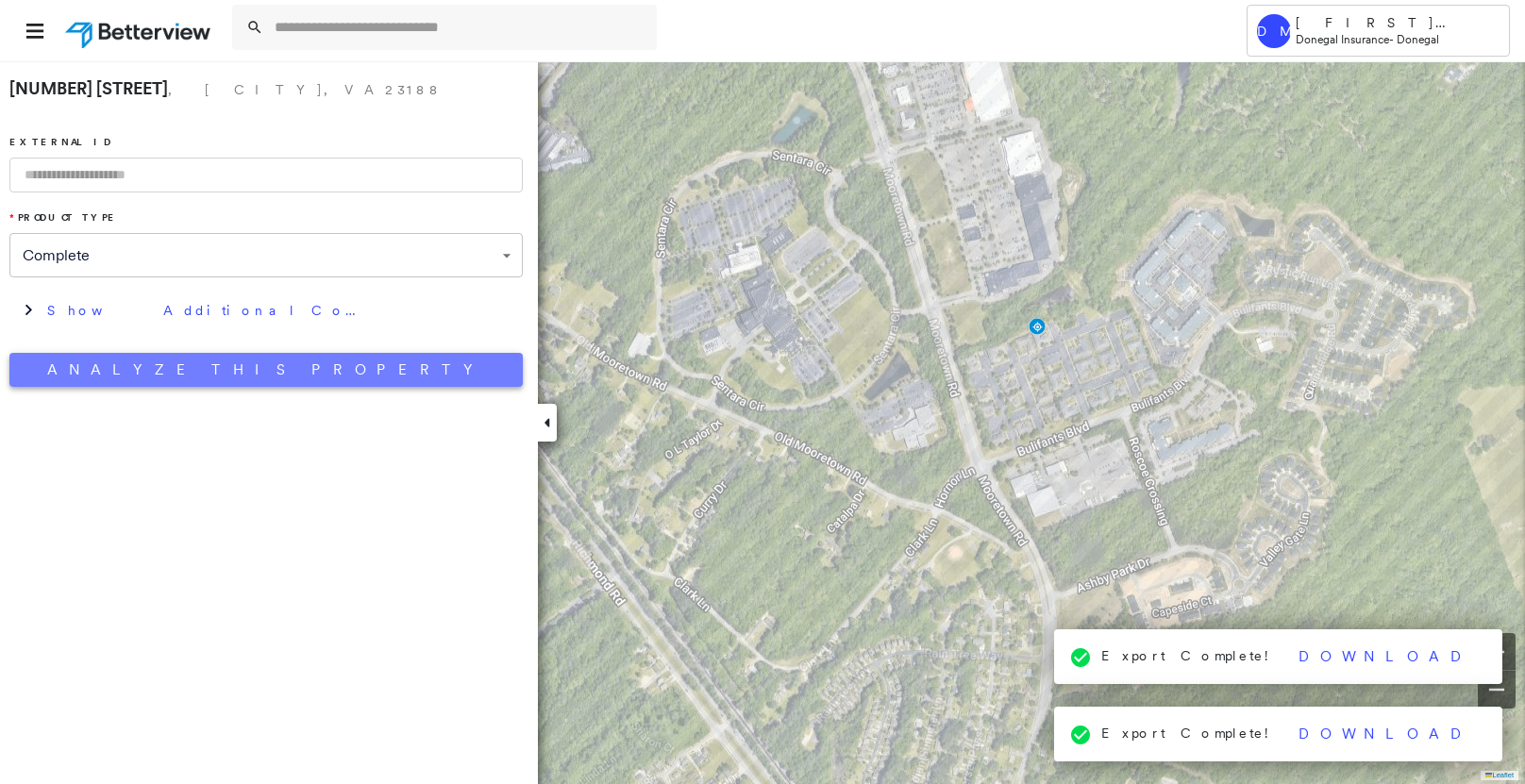 click on "Analyze This Property" at bounding box center [266, 370] 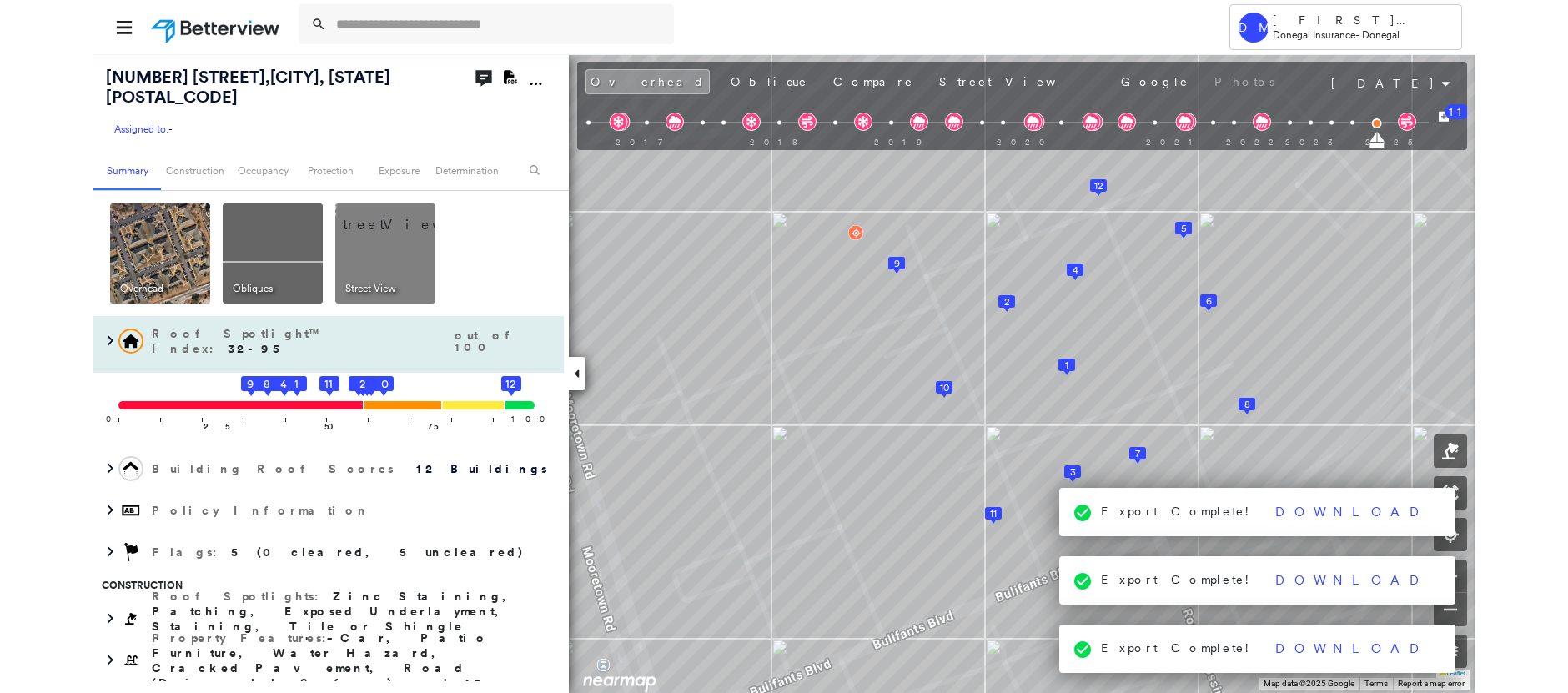 scroll, scrollTop: 83, scrollLeft: 0, axis: vertical 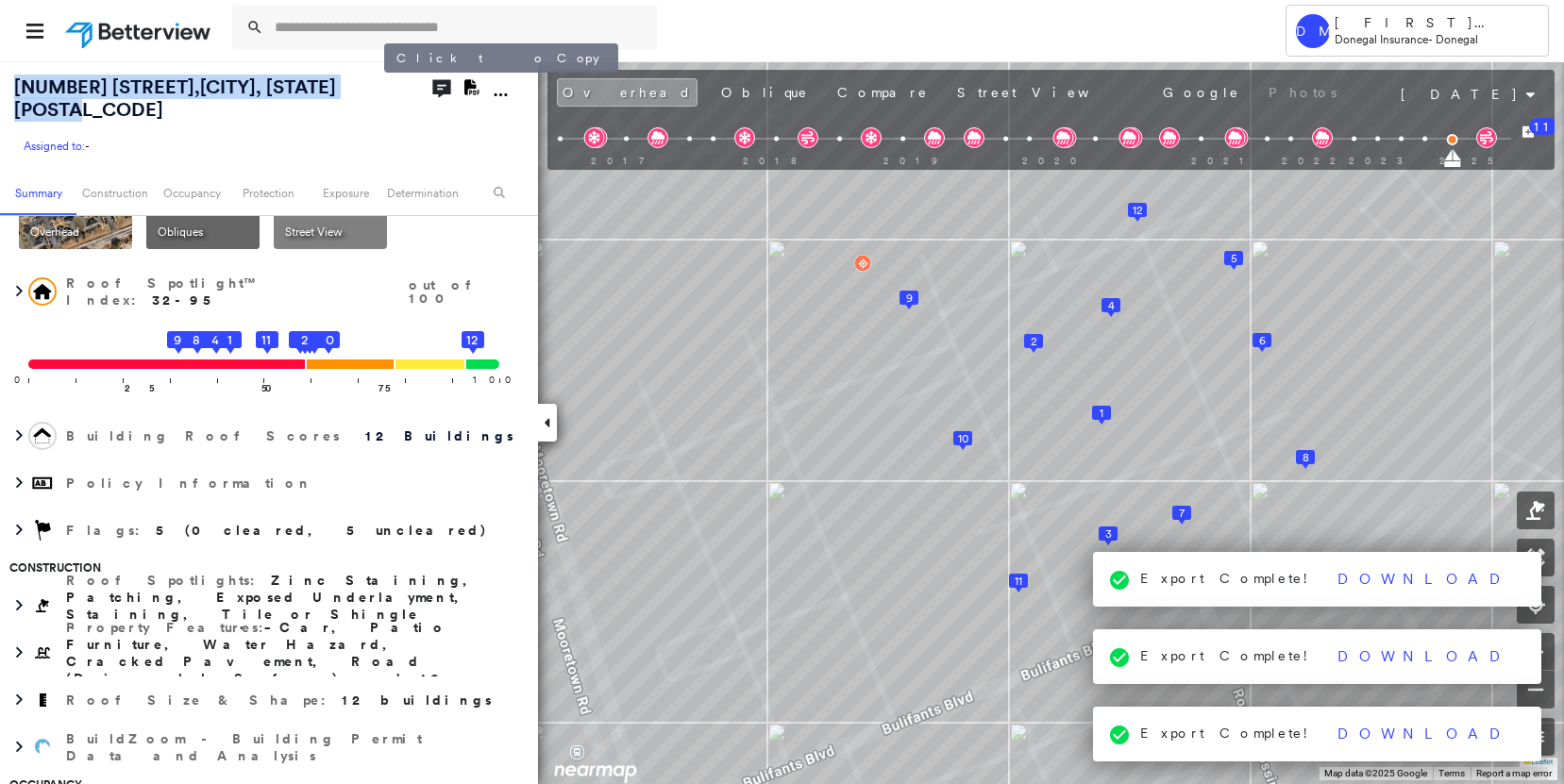 drag, startPoint x: 11, startPoint y: 80, endPoint x: 382, endPoint y: 86, distance: 371.0485 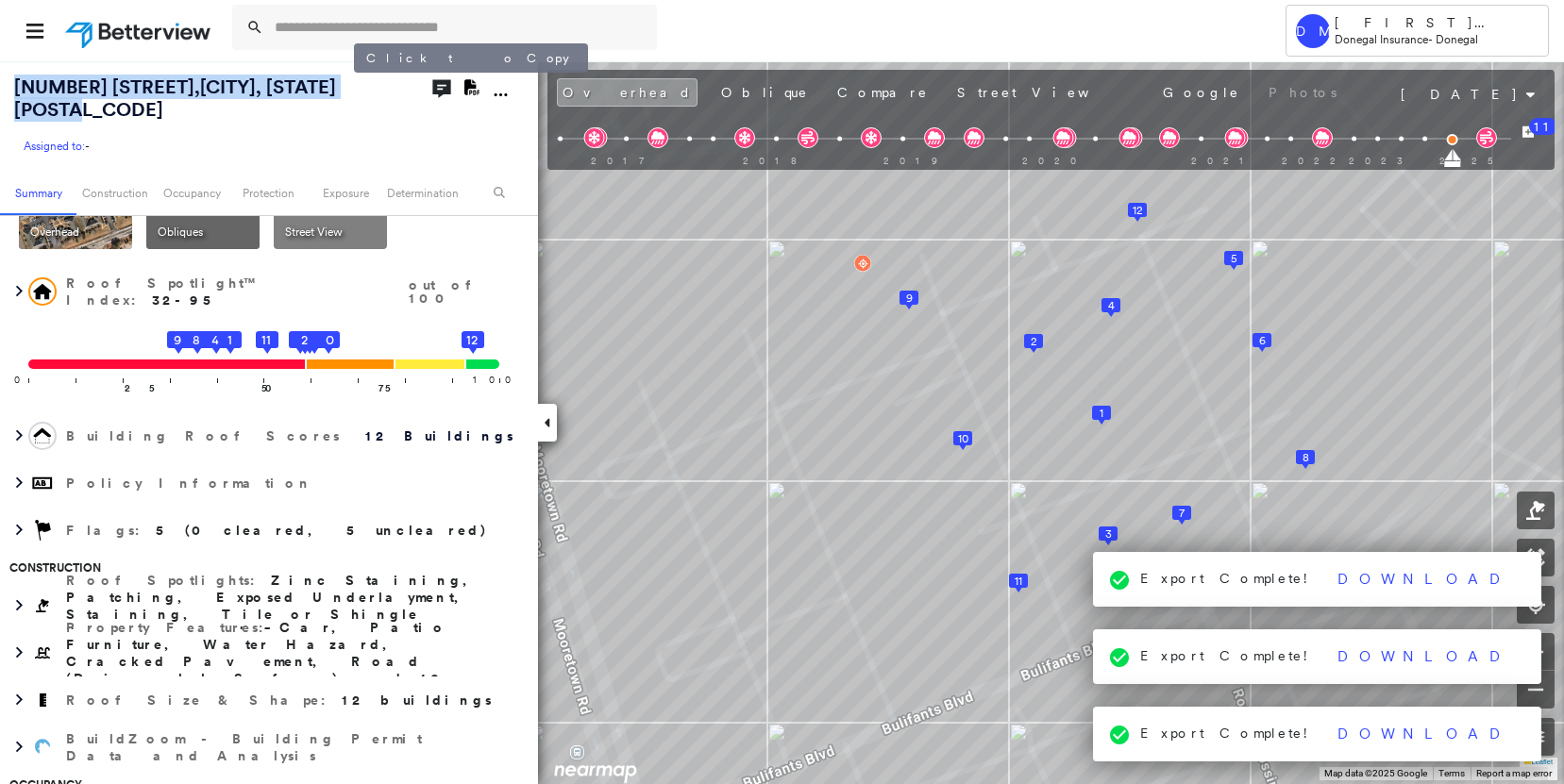 copy on "[NUMBER] [STREET] , [CITY], [STATE] [POSTAL_CODE]" 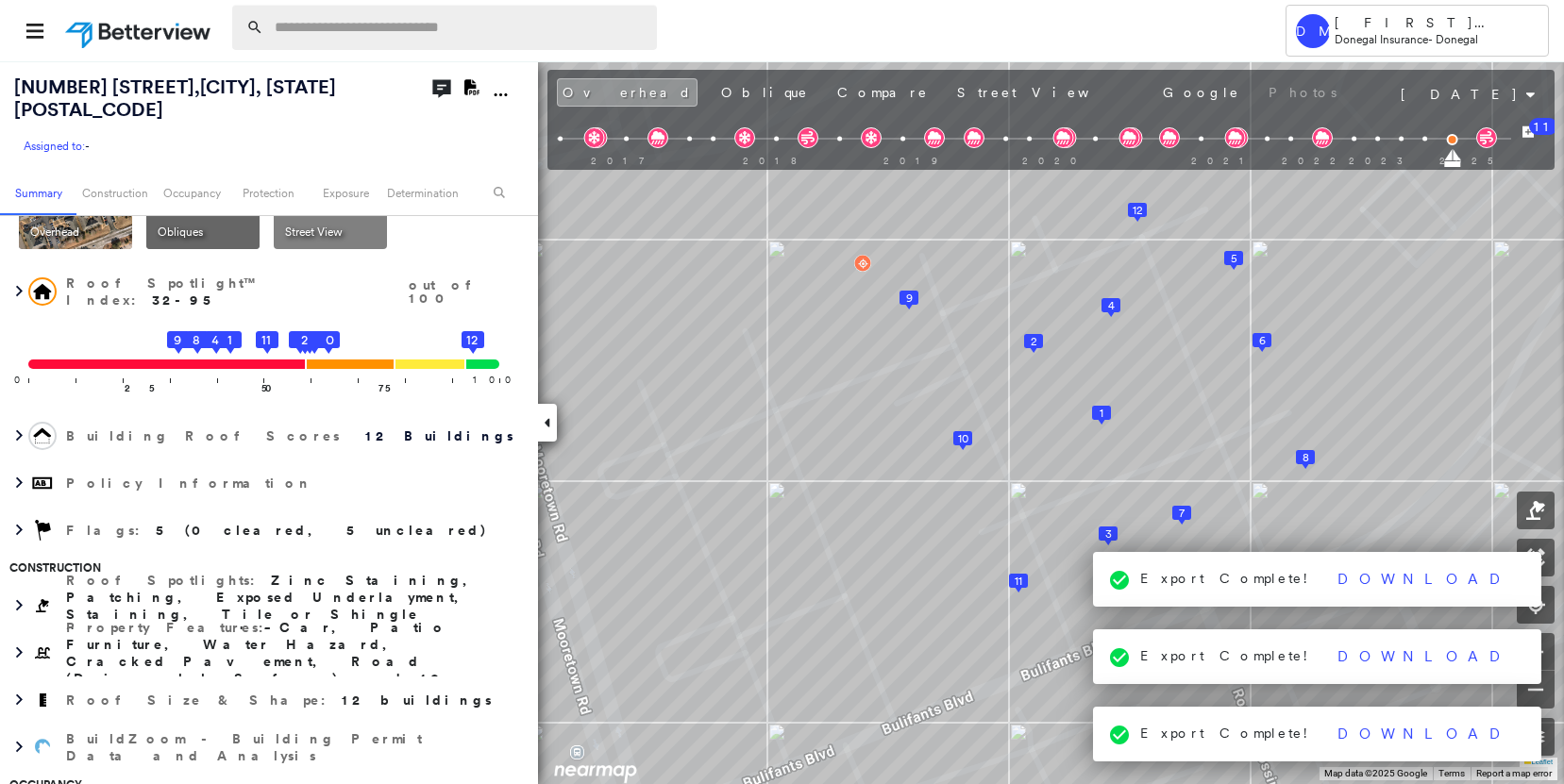 click at bounding box center [460, 27] 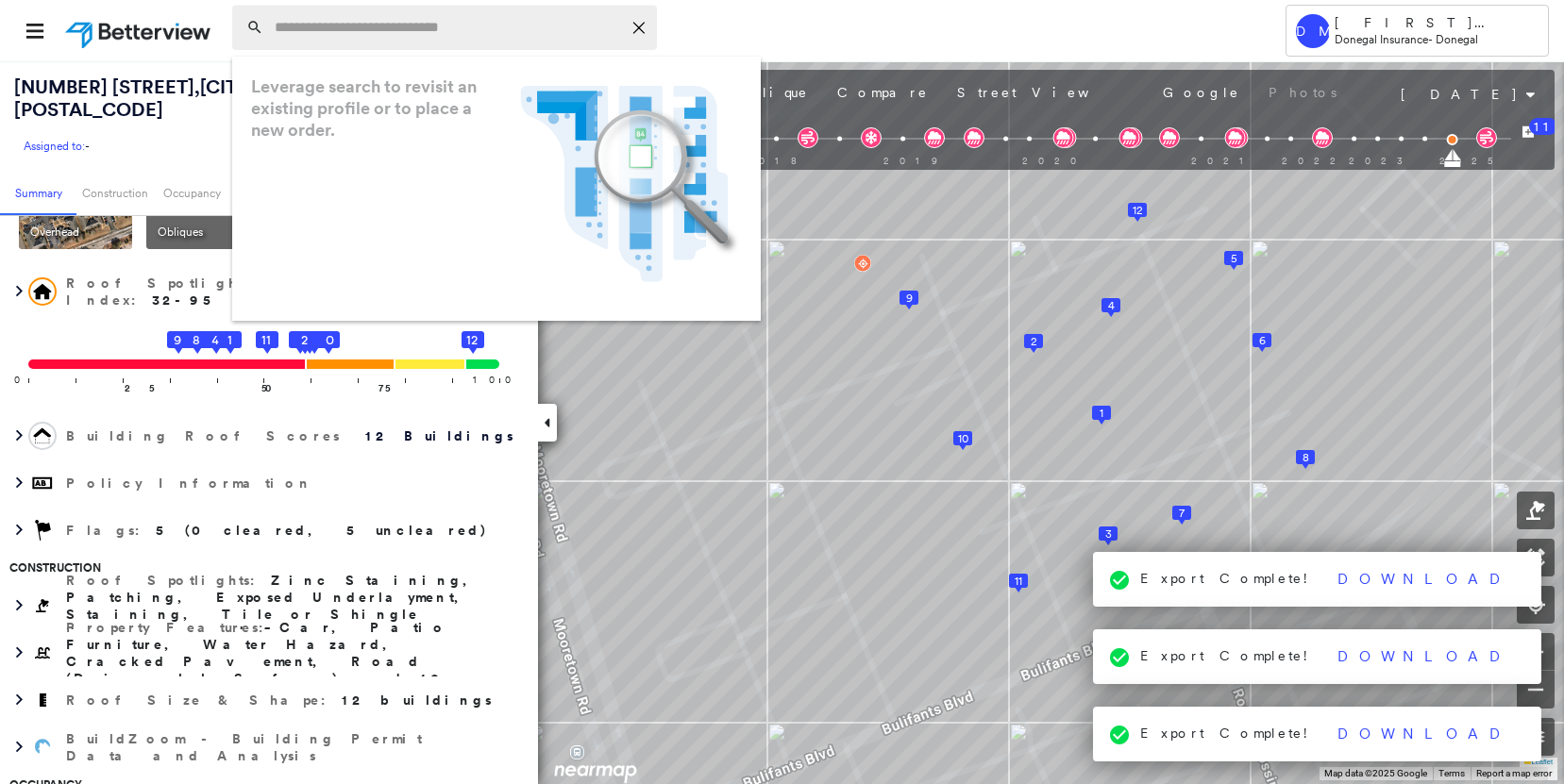 paste on "**********" 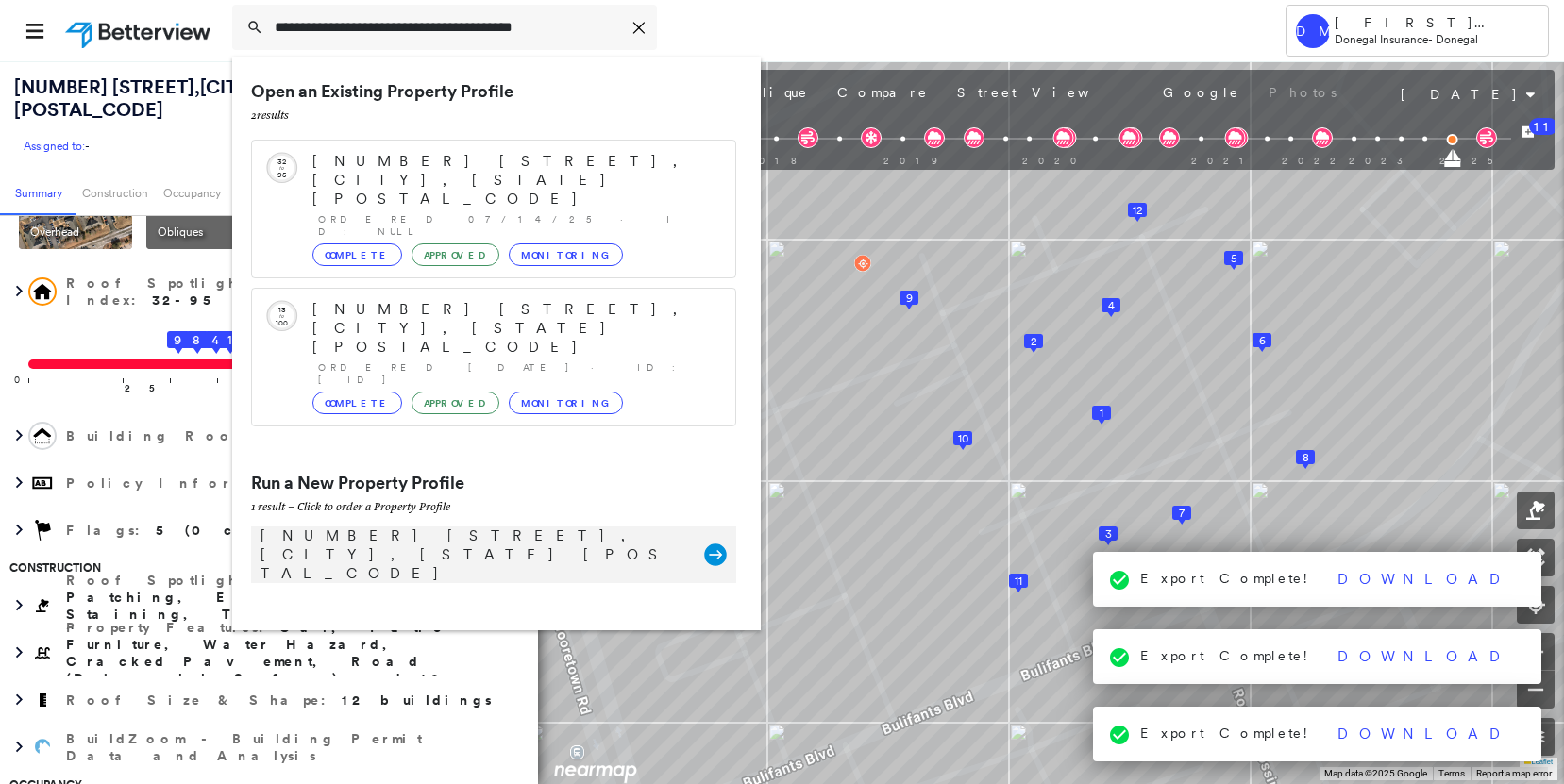 type on "**********" 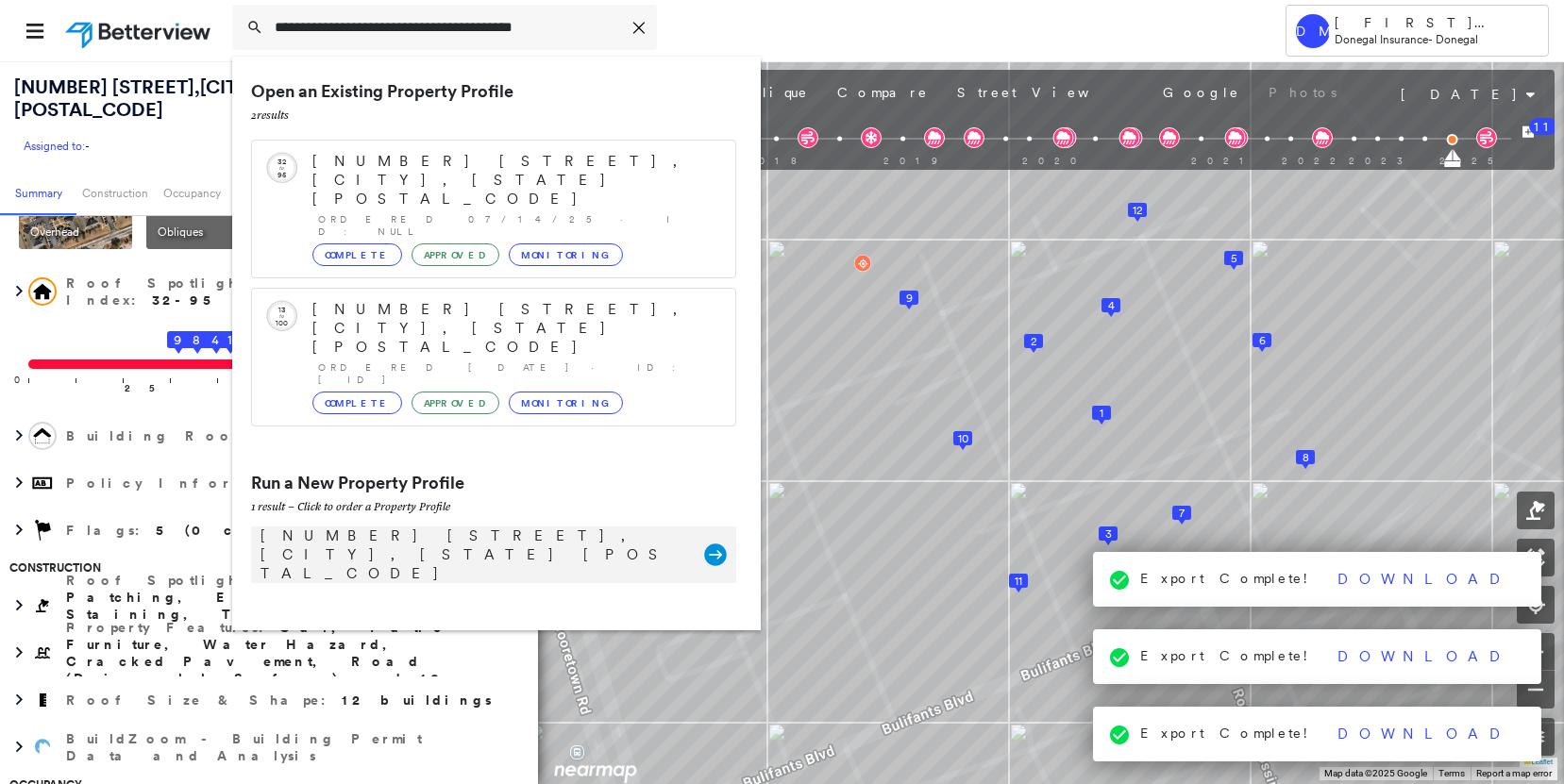 click 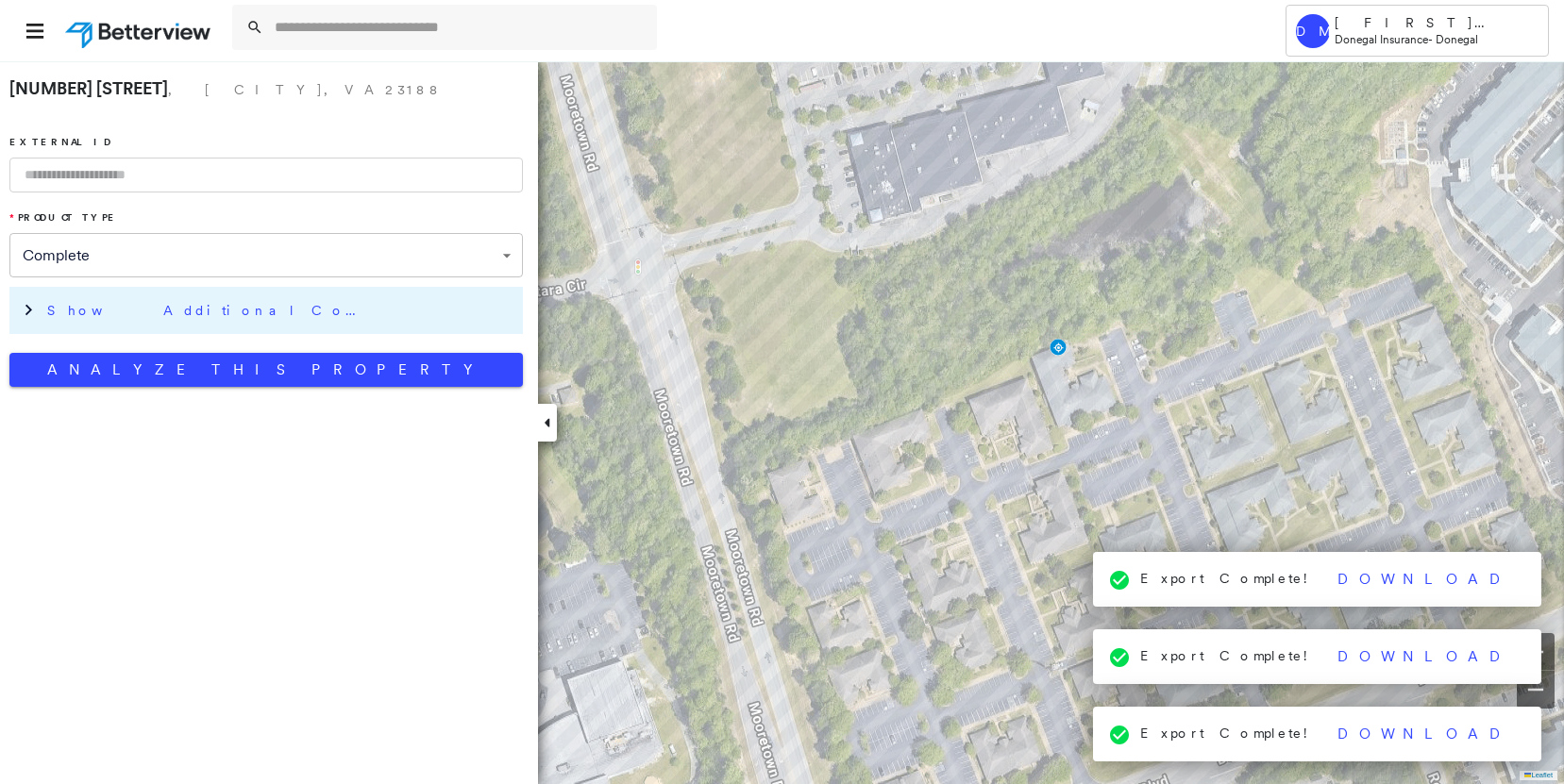 click on "Show Additional Company Data" at bounding box center [208, 310] 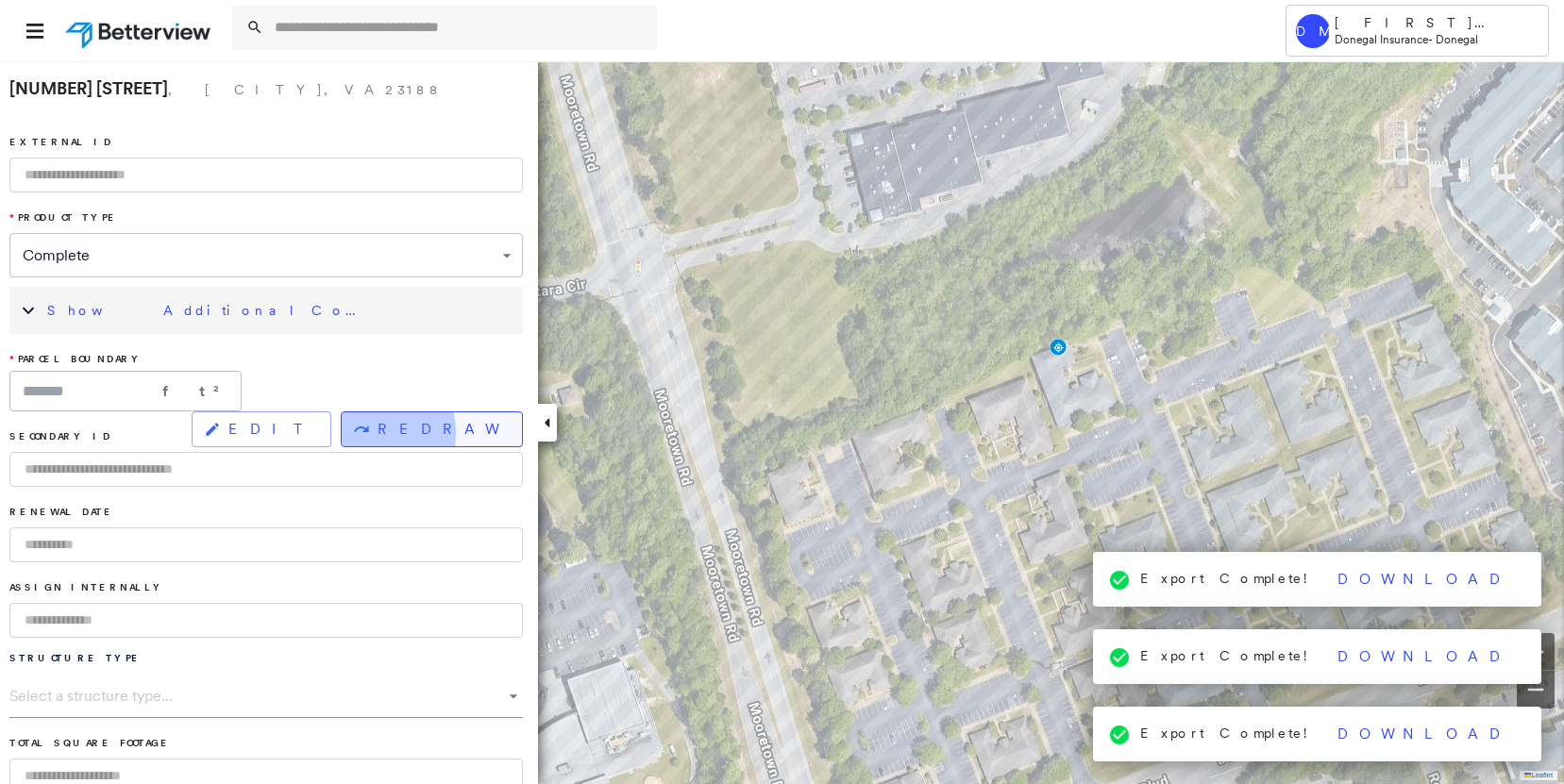 click 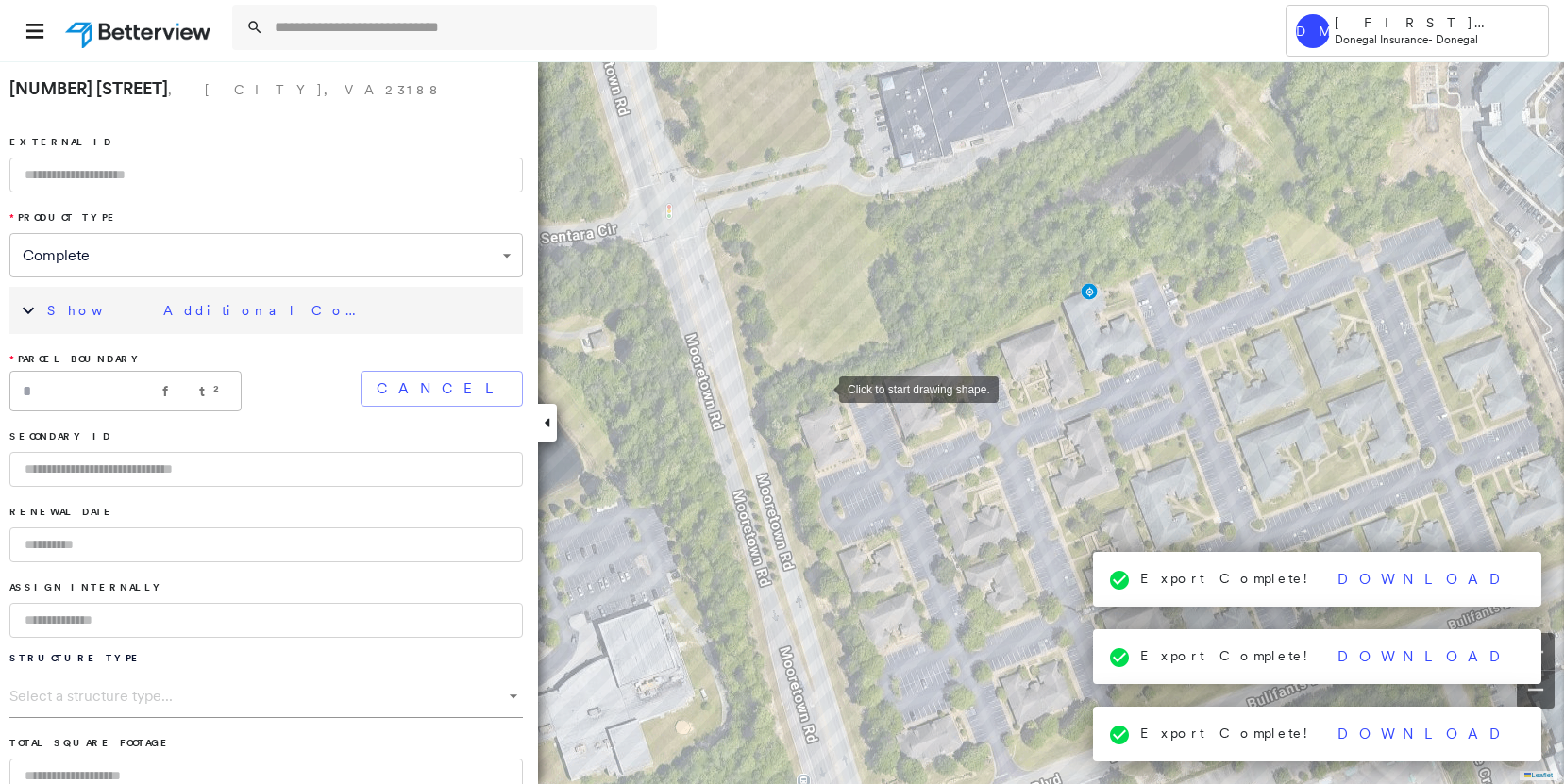 click on "Click to start drawing shape." at bounding box center [195, -221] 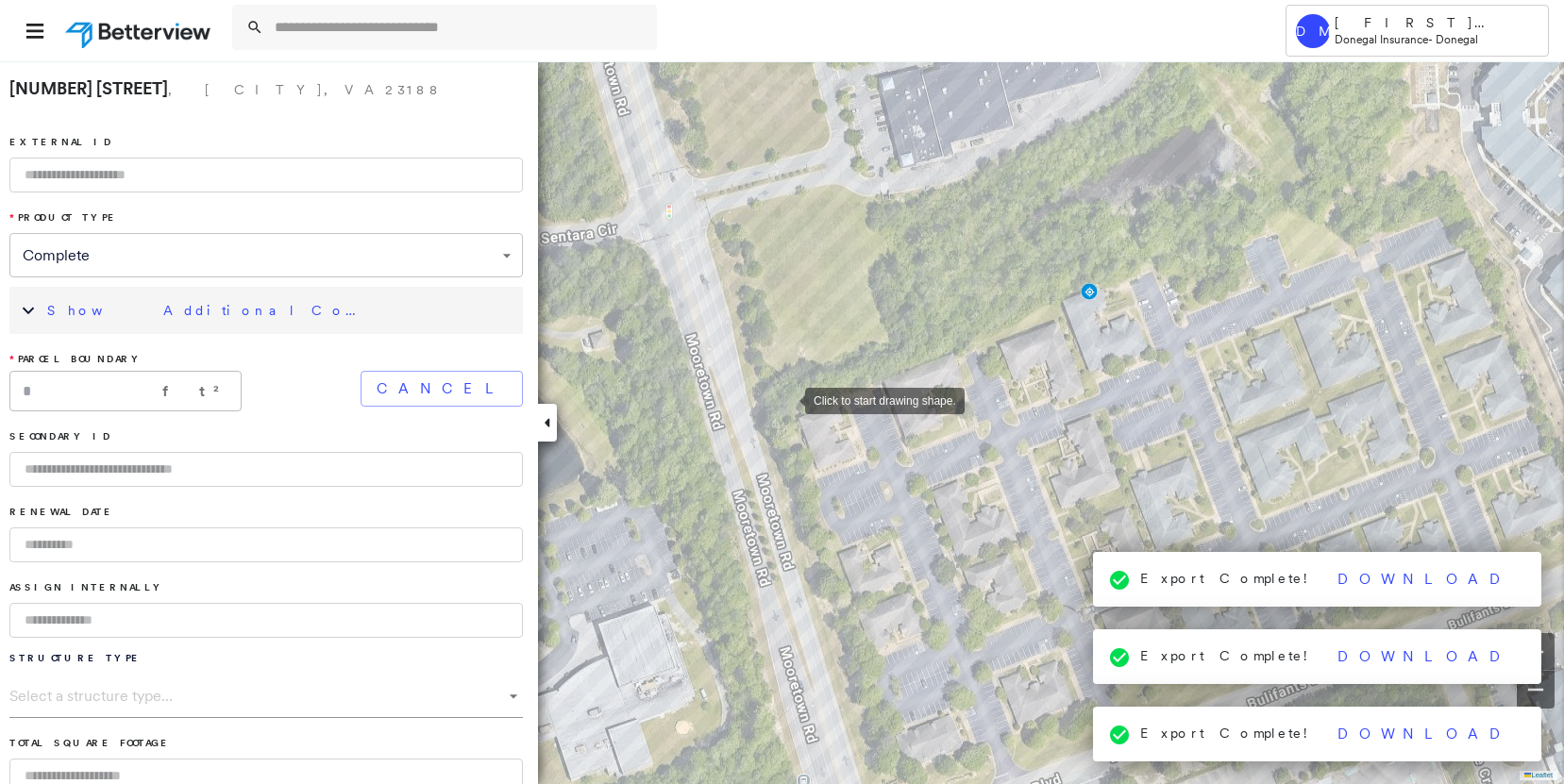 click at bounding box center (786, 399) 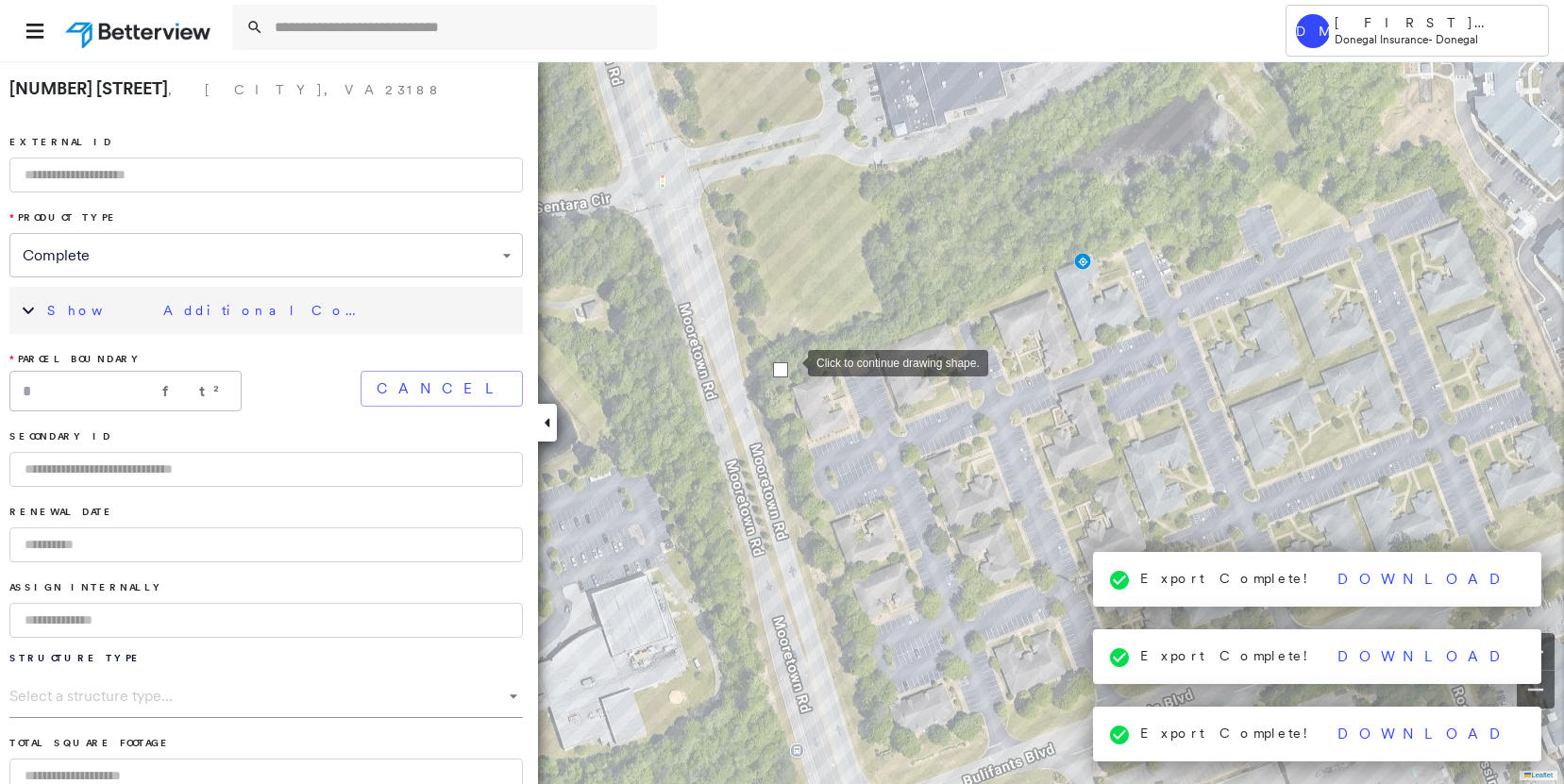 drag, startPoint x: 797, startPoint y: 391, endPoint x: 790, endPoint y: 360, distance: 31.7805 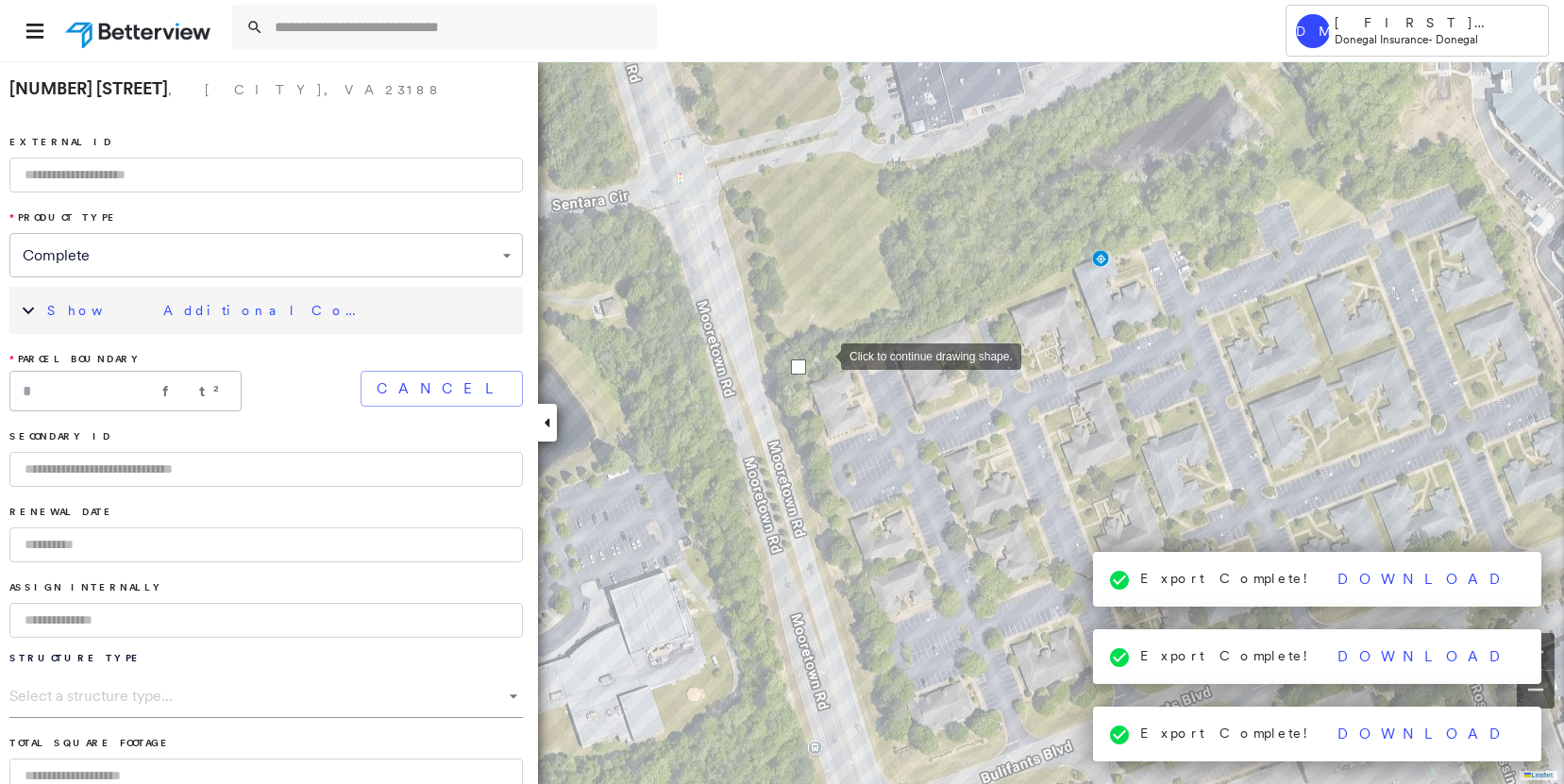 drag, startPoint x: 796, startPoint y: 359, endPoint x: 837, endPoint y: 345, distance: 43.324358 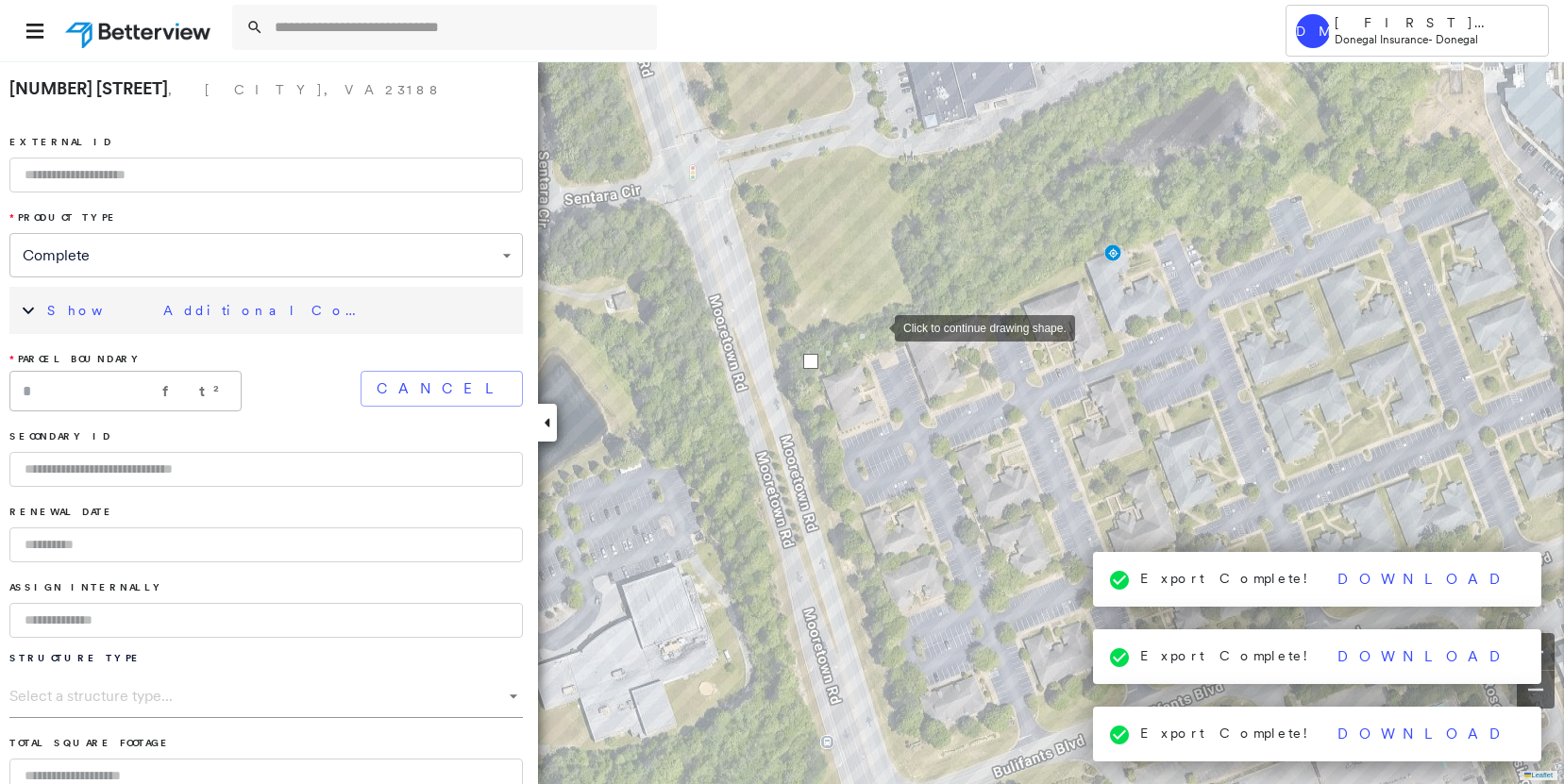 click at bounding box center [876, 326] 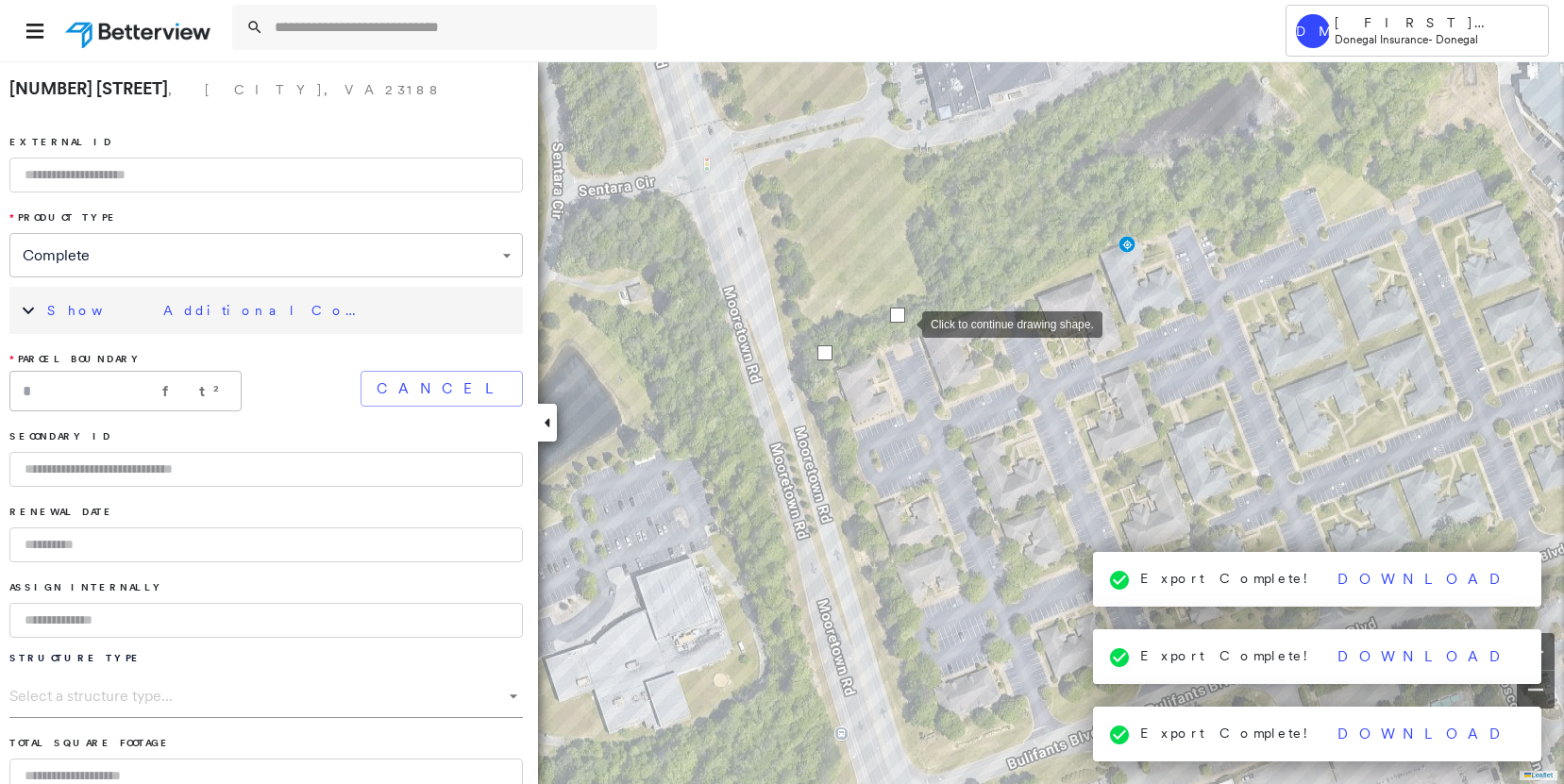 drag, startPoint x: 887, startPoint y: 331, endPoint x: 901, endPoint y: 323, distance: 16.124515 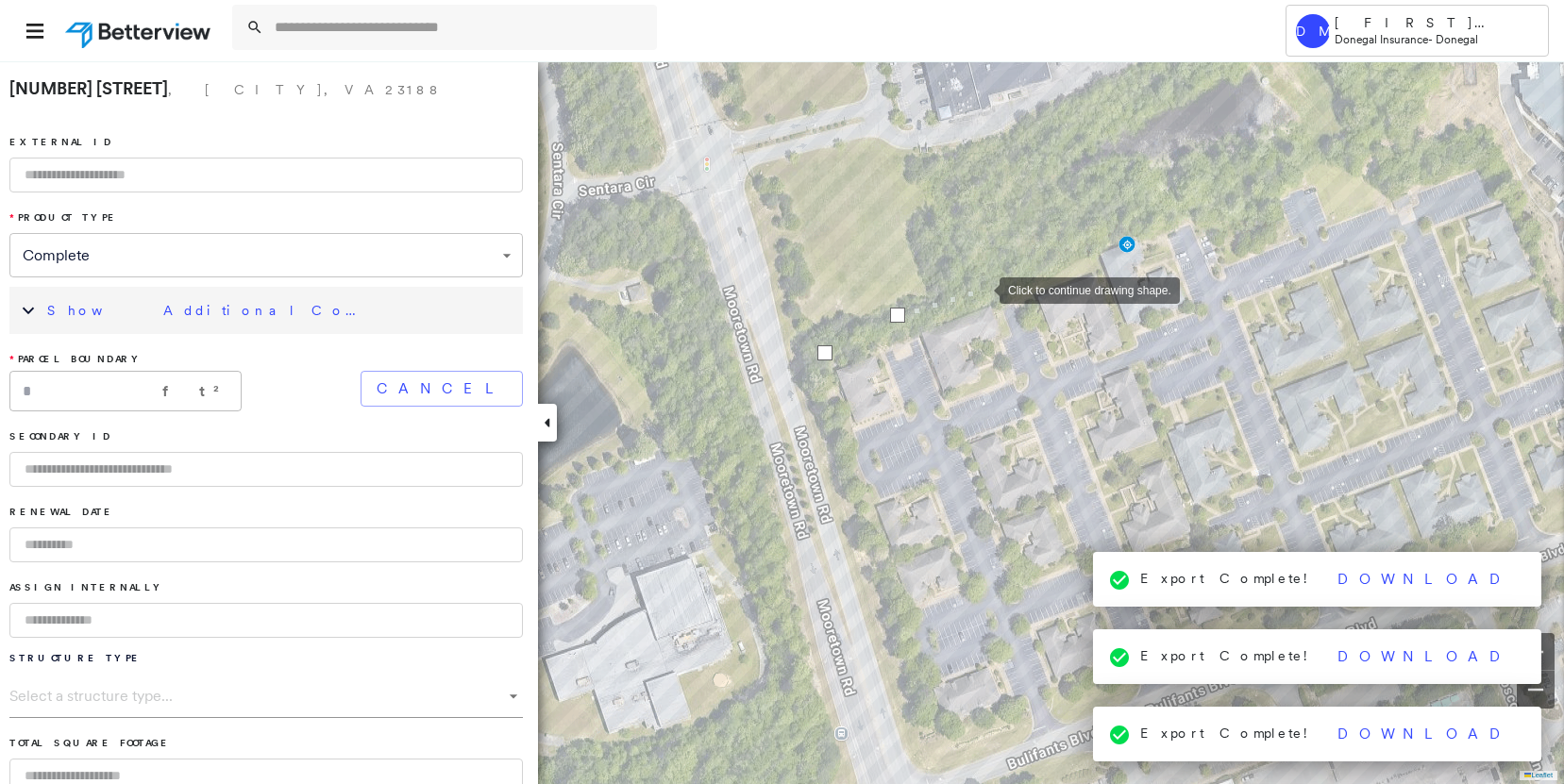 click at bounding box center [981, 289] 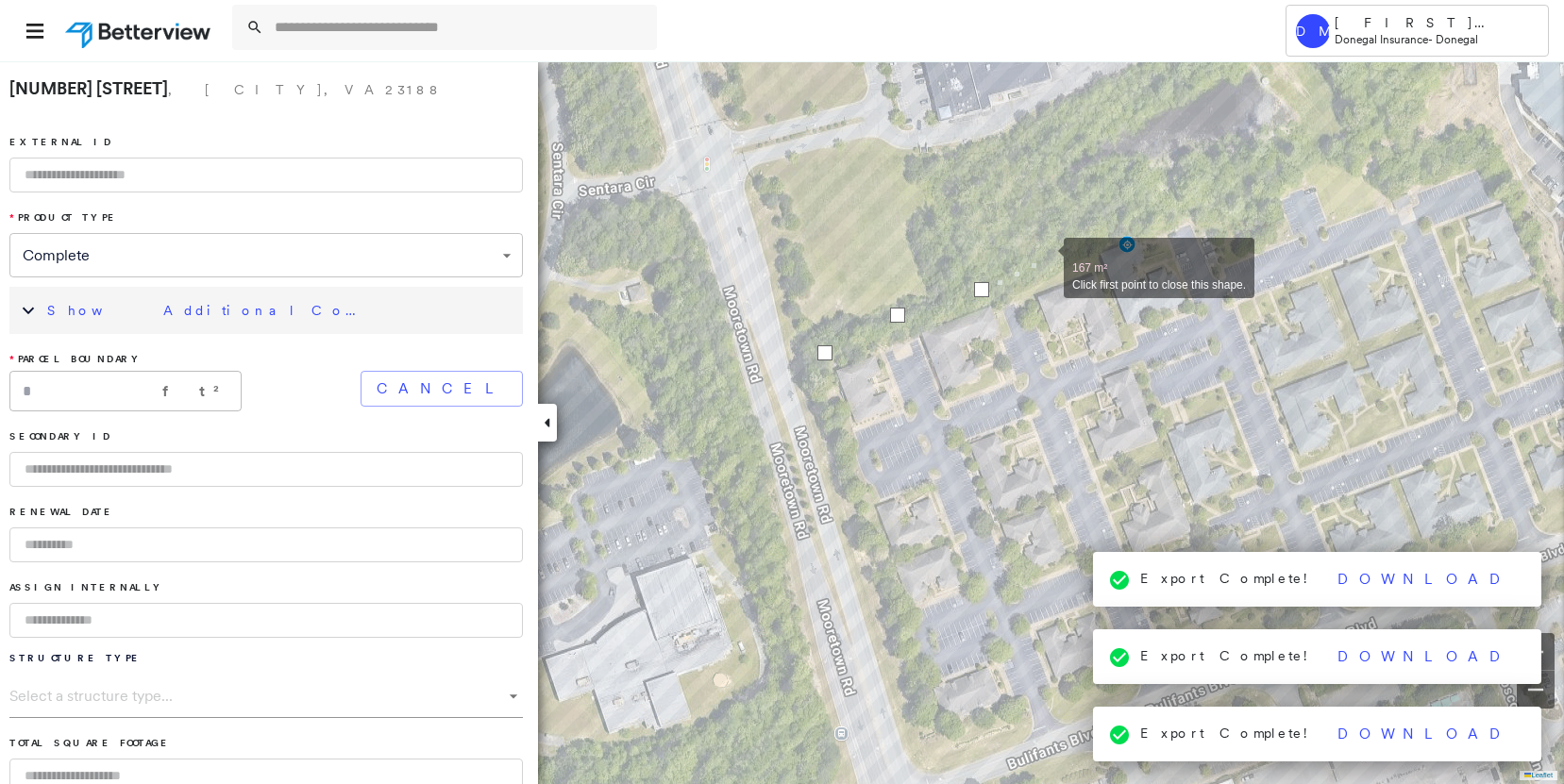 drag, startPoint x: 1045, startPoint y: 258, endPoint x: 1067, endPoint y: 245, distance: 25.55386 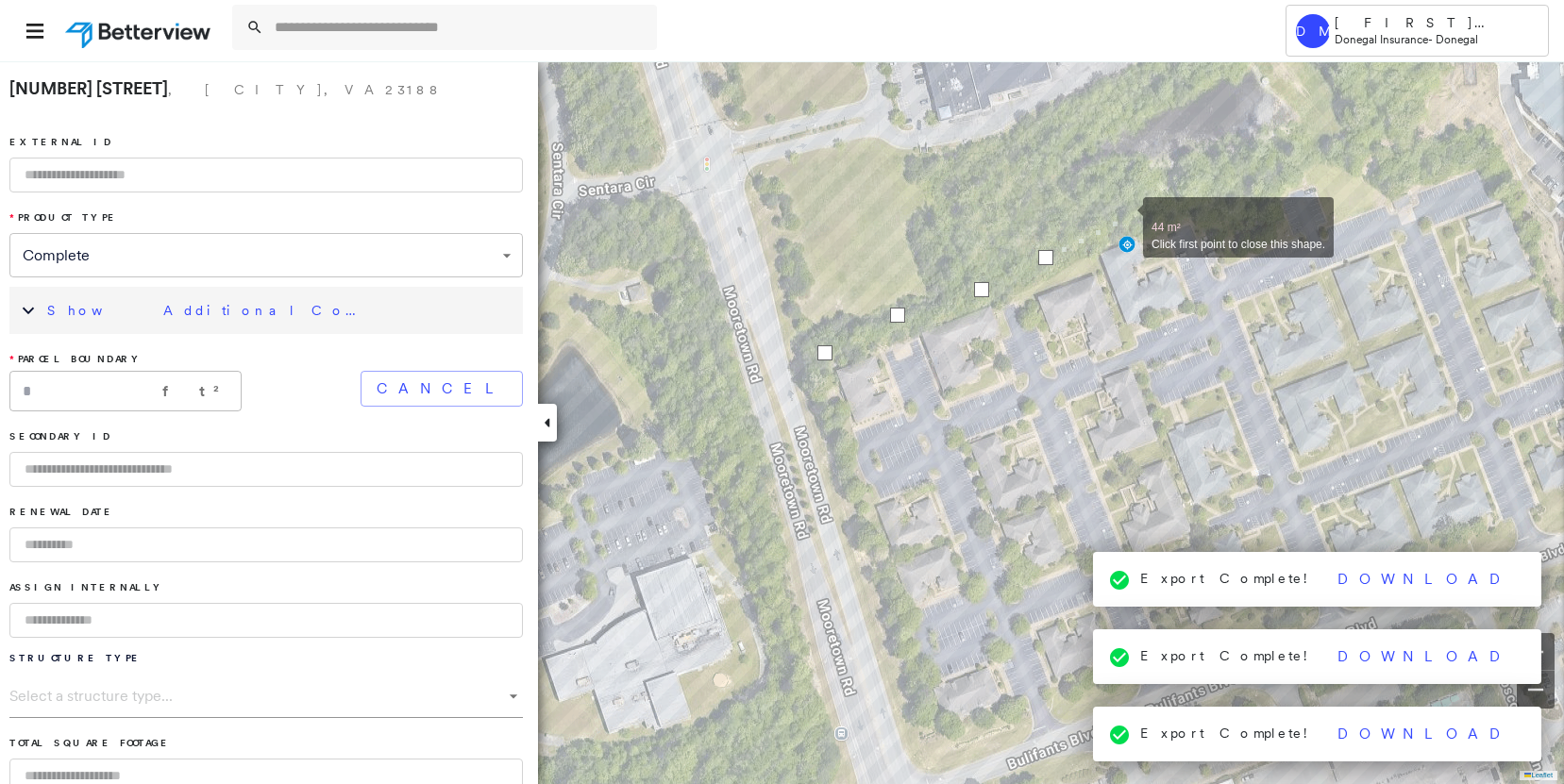 click at bounding box center (1124, 217) 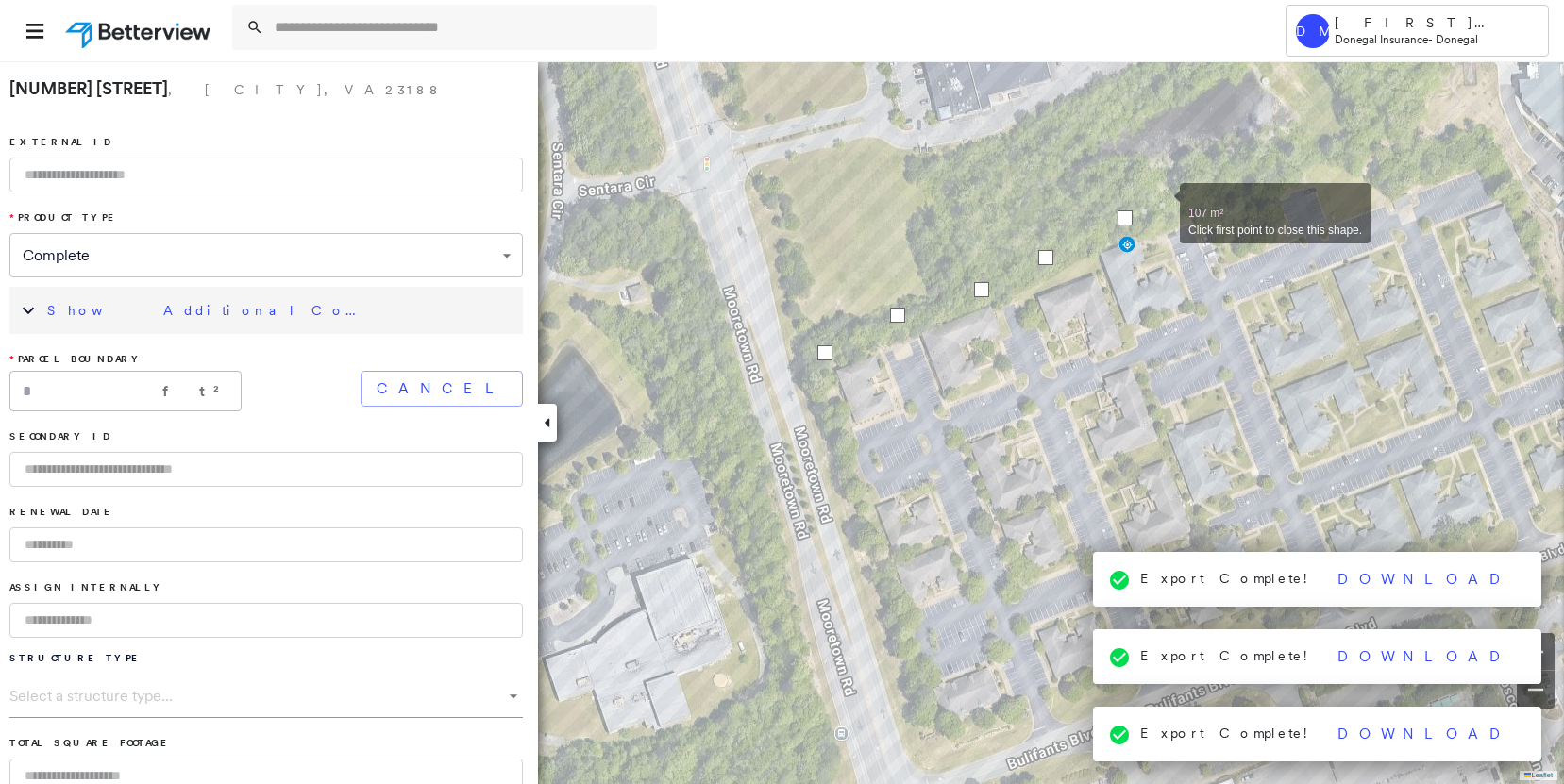 click at bounding box center [1161, 203] 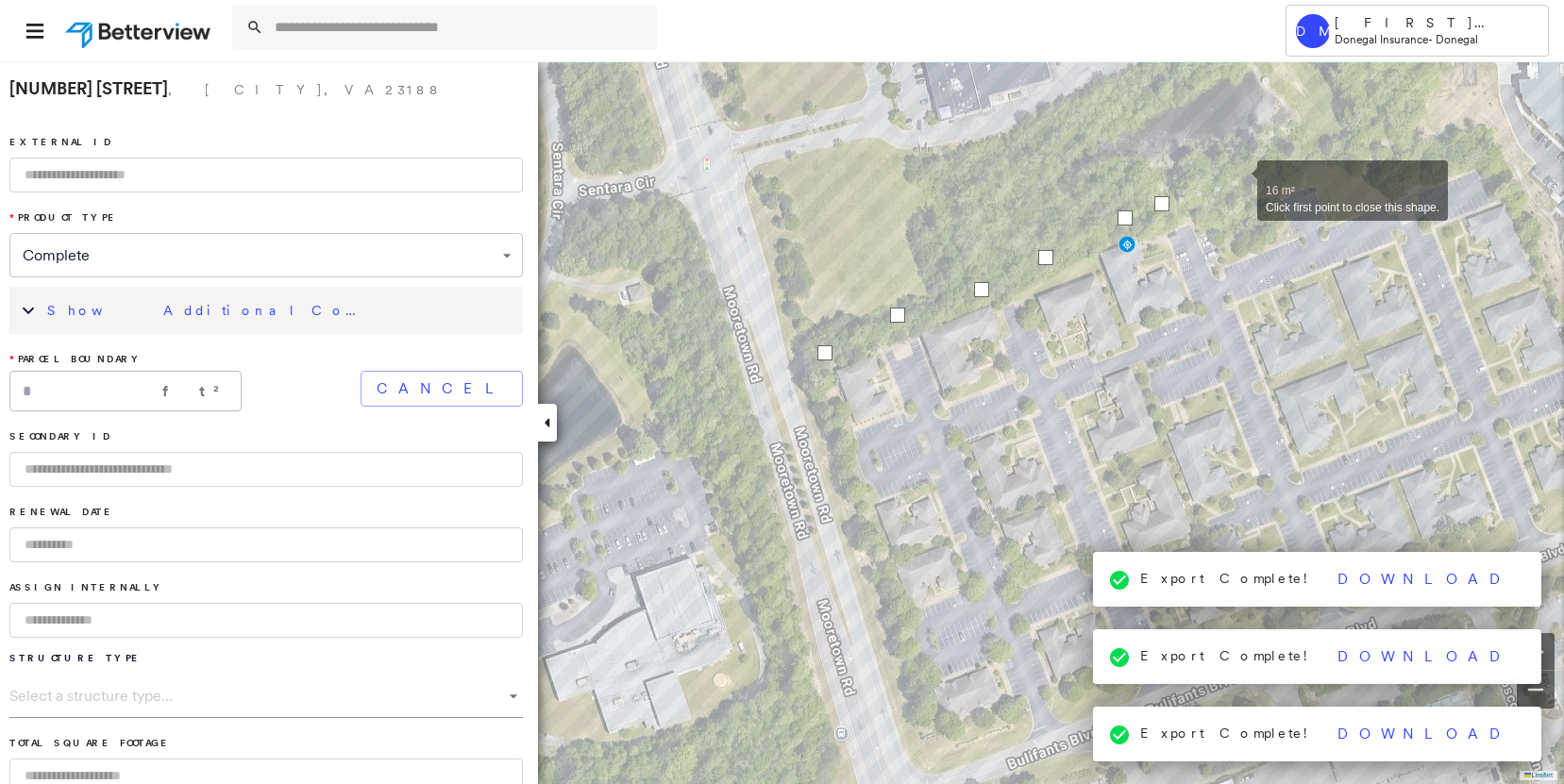 click at bounding box center (1238, 180) 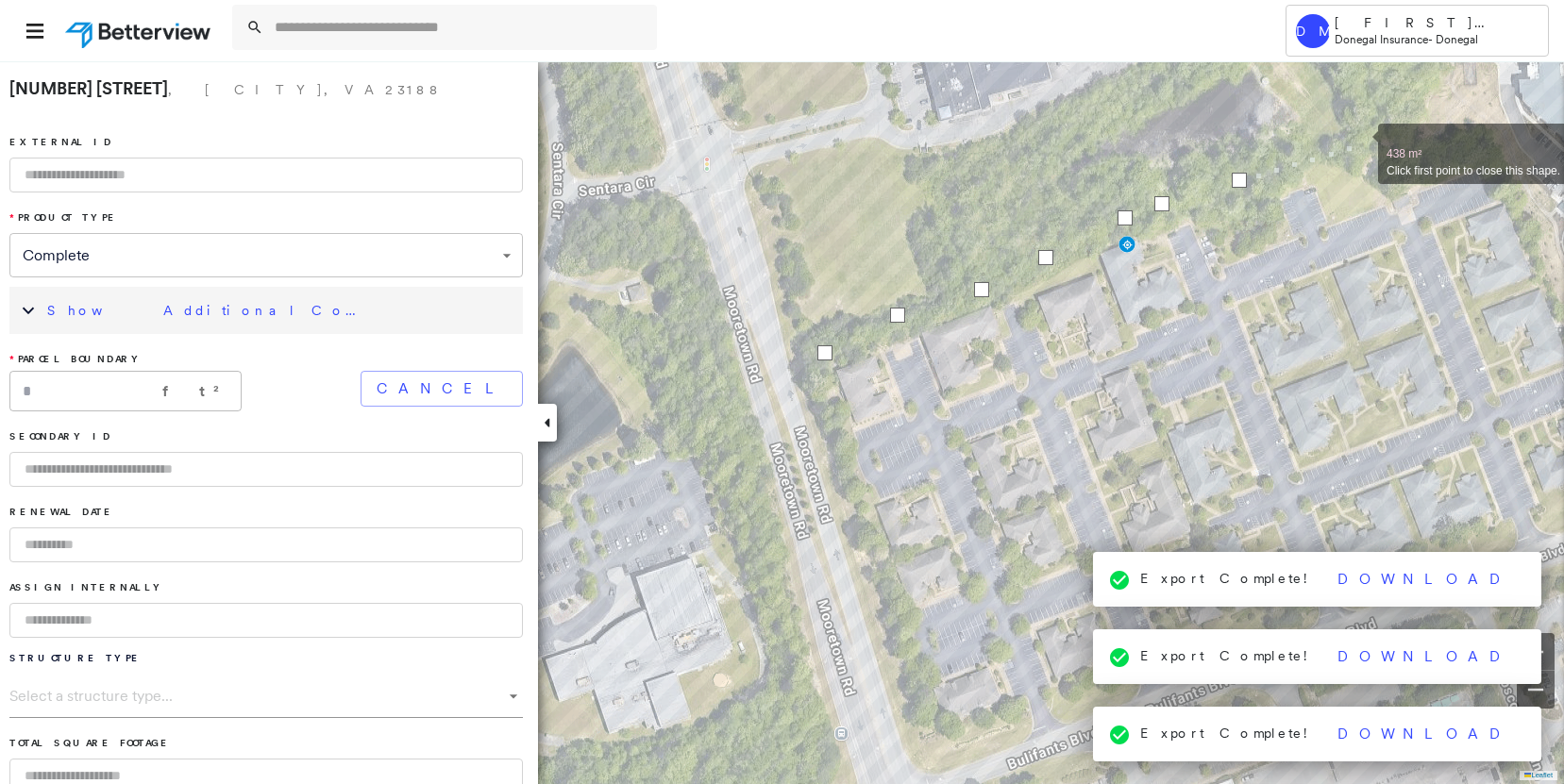drag, startPoint x: 1359, startPoint y: 143, endPoint x: 1410, endPoint y: 134, distance: 51.78803 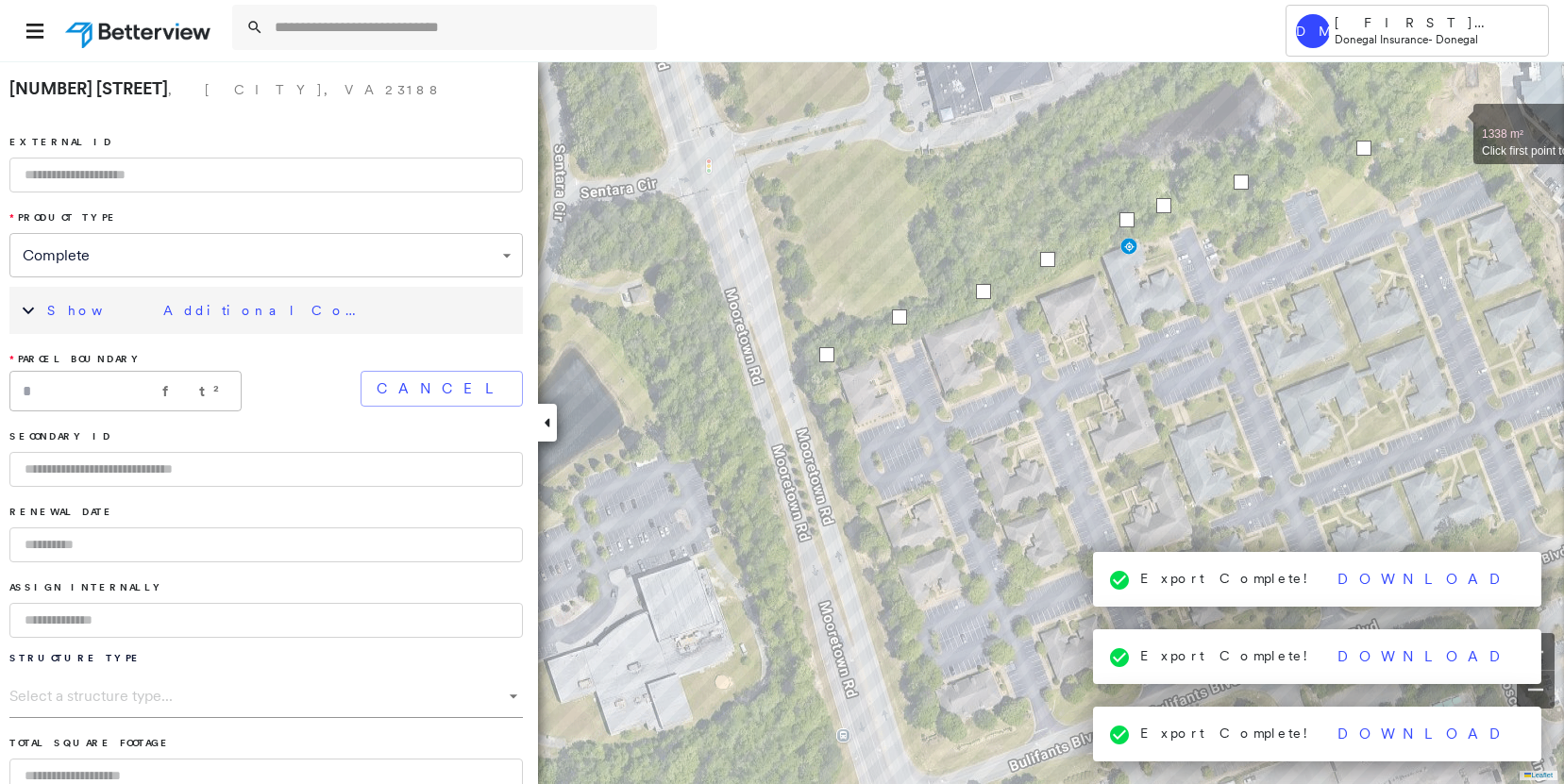 click at bounding box center (1455, 124) 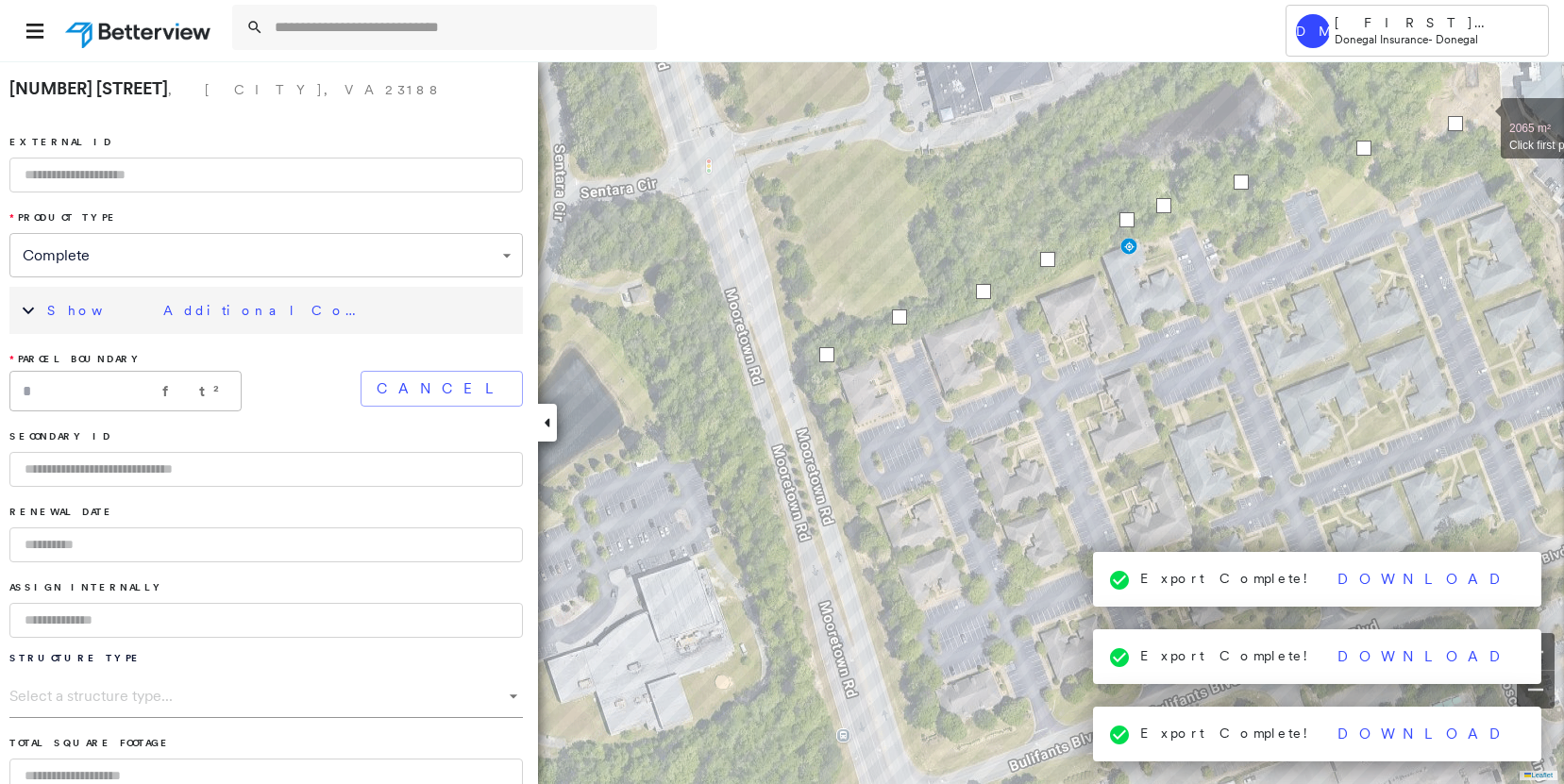 click at bounding box center (1482, 118) 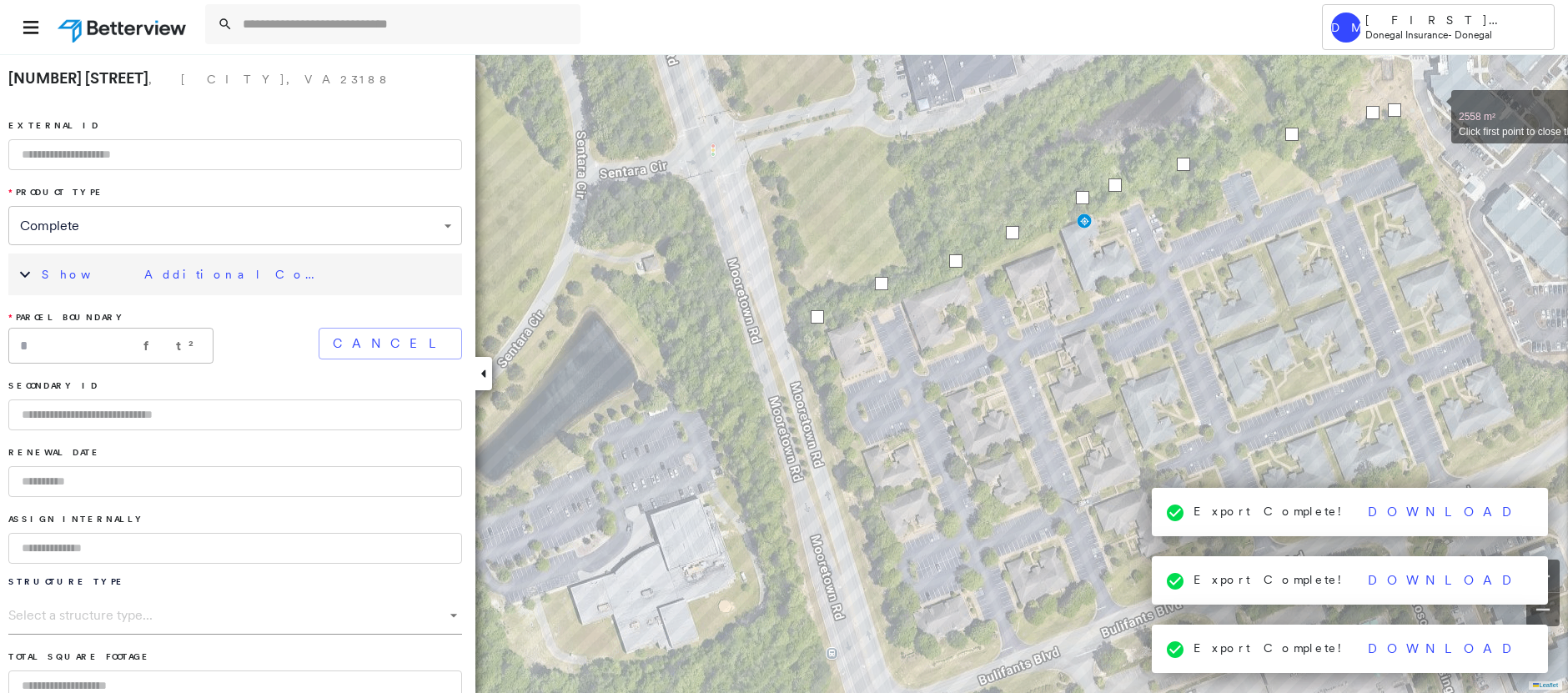 click at bounding box center (1435, 108) 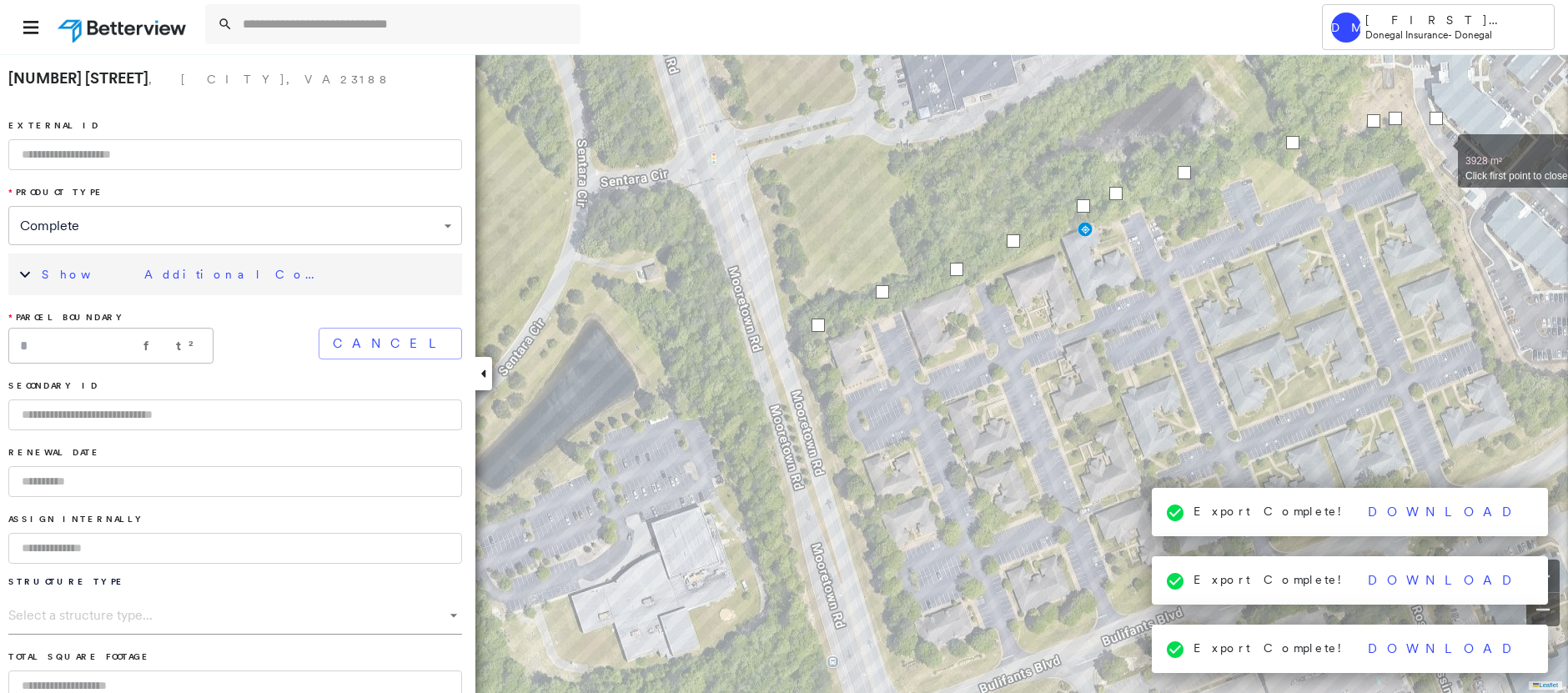 drag, startPoint x: 1440, startPoint y: 148, endPoint x: 1445, endPoint y: 160, distance: 13 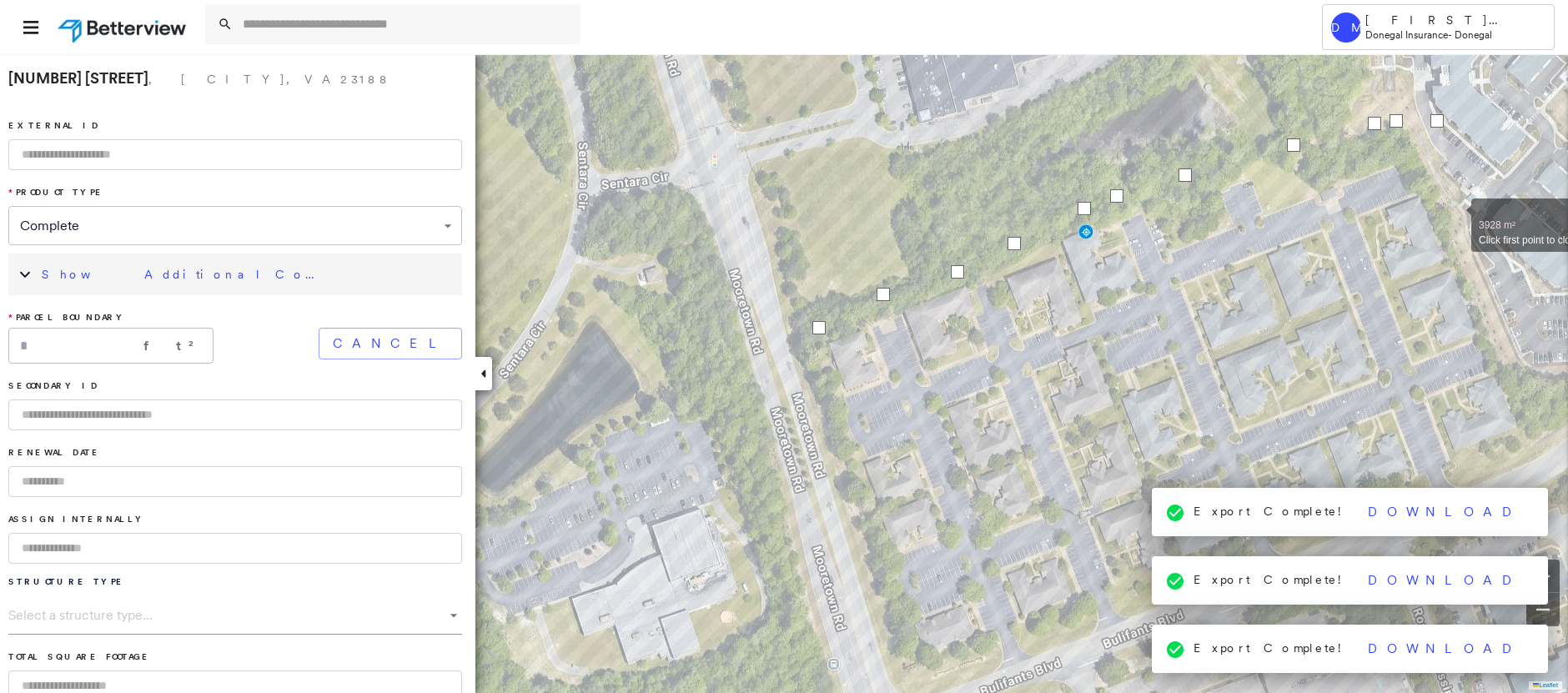 click at bounding box center [1455, 216] 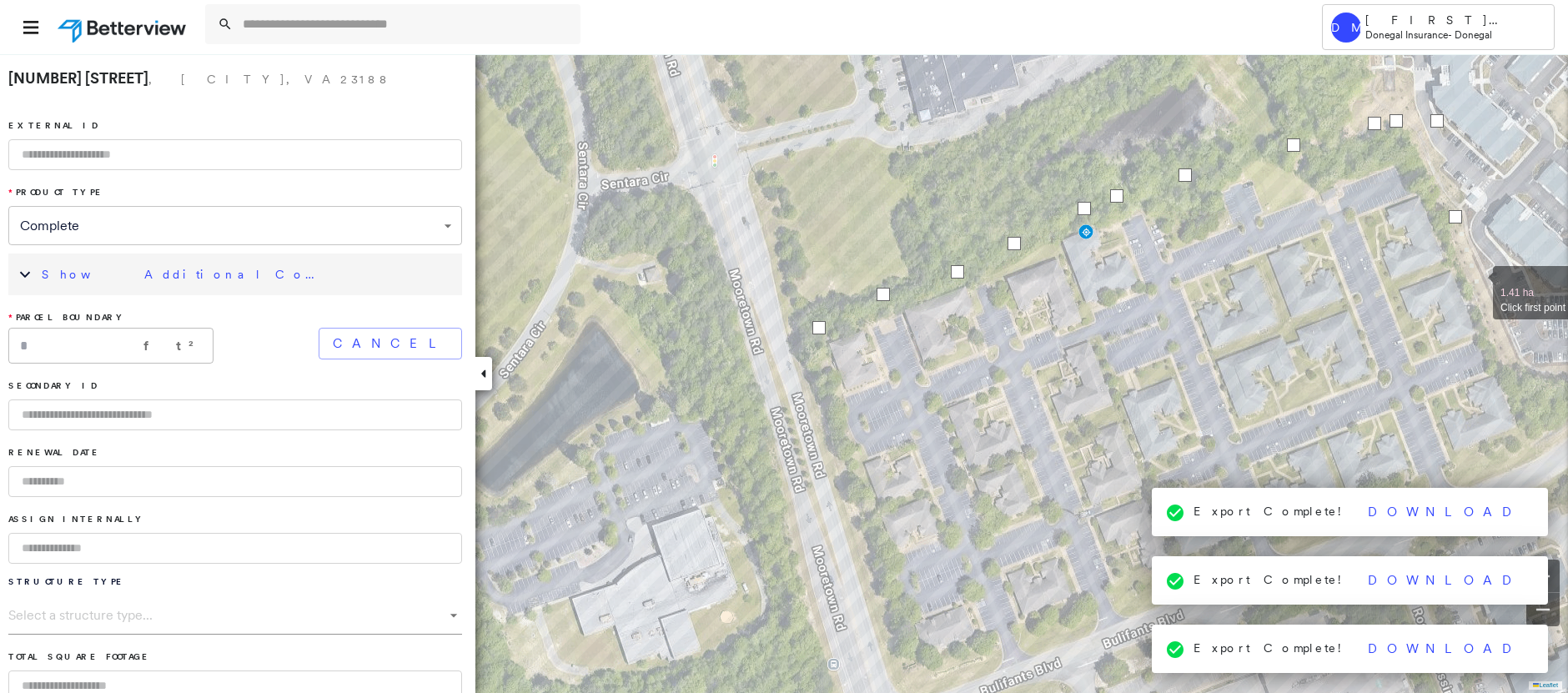 click at bounding box center [1476, 284] 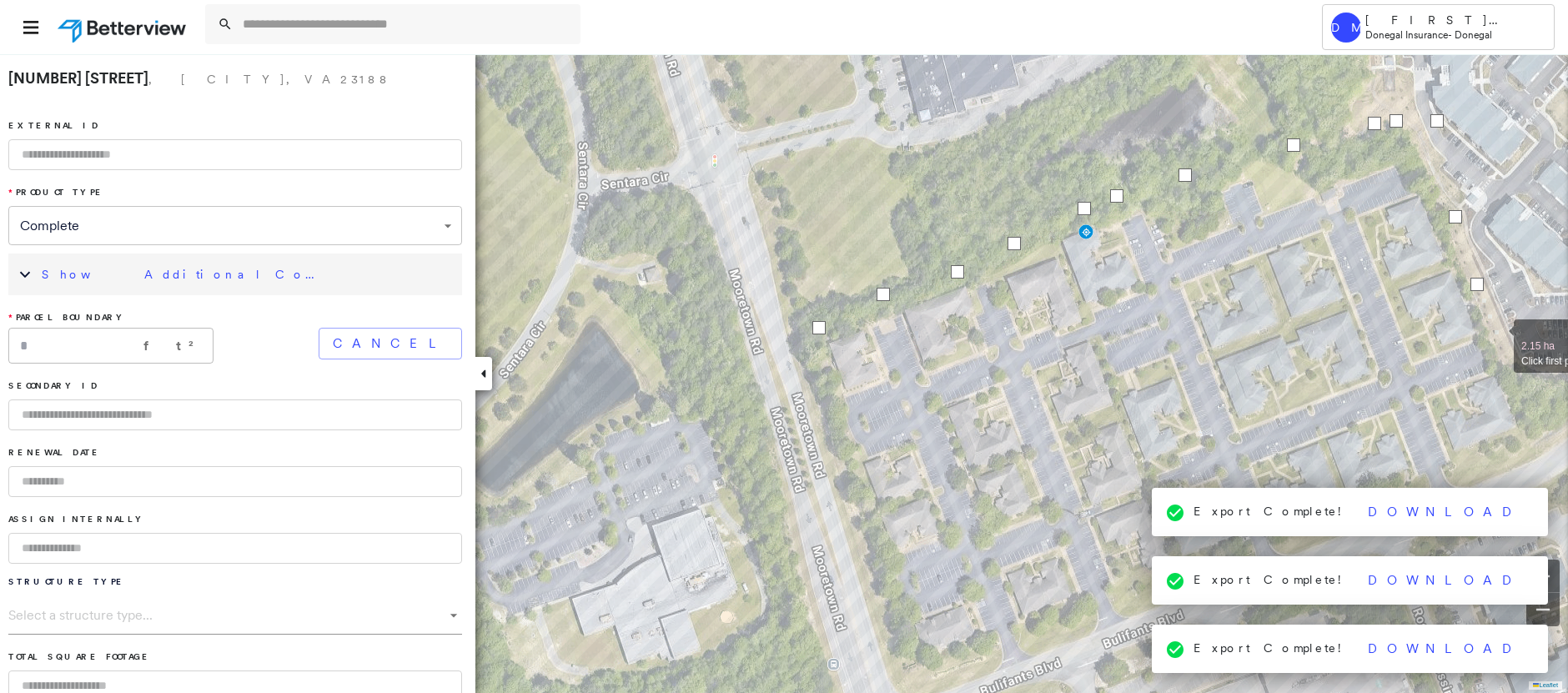 click at bounding box center [1497, 337] 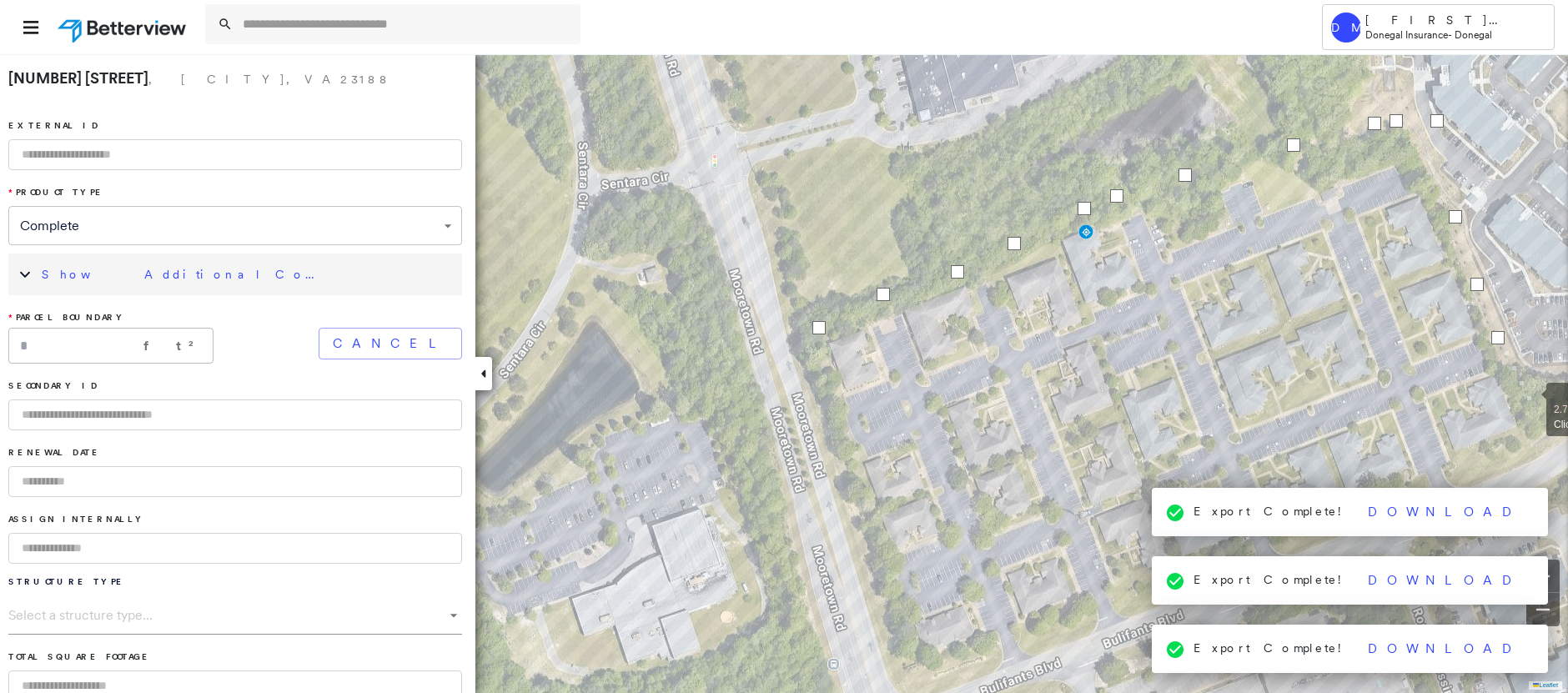 click at bounding box center [1530, 400] 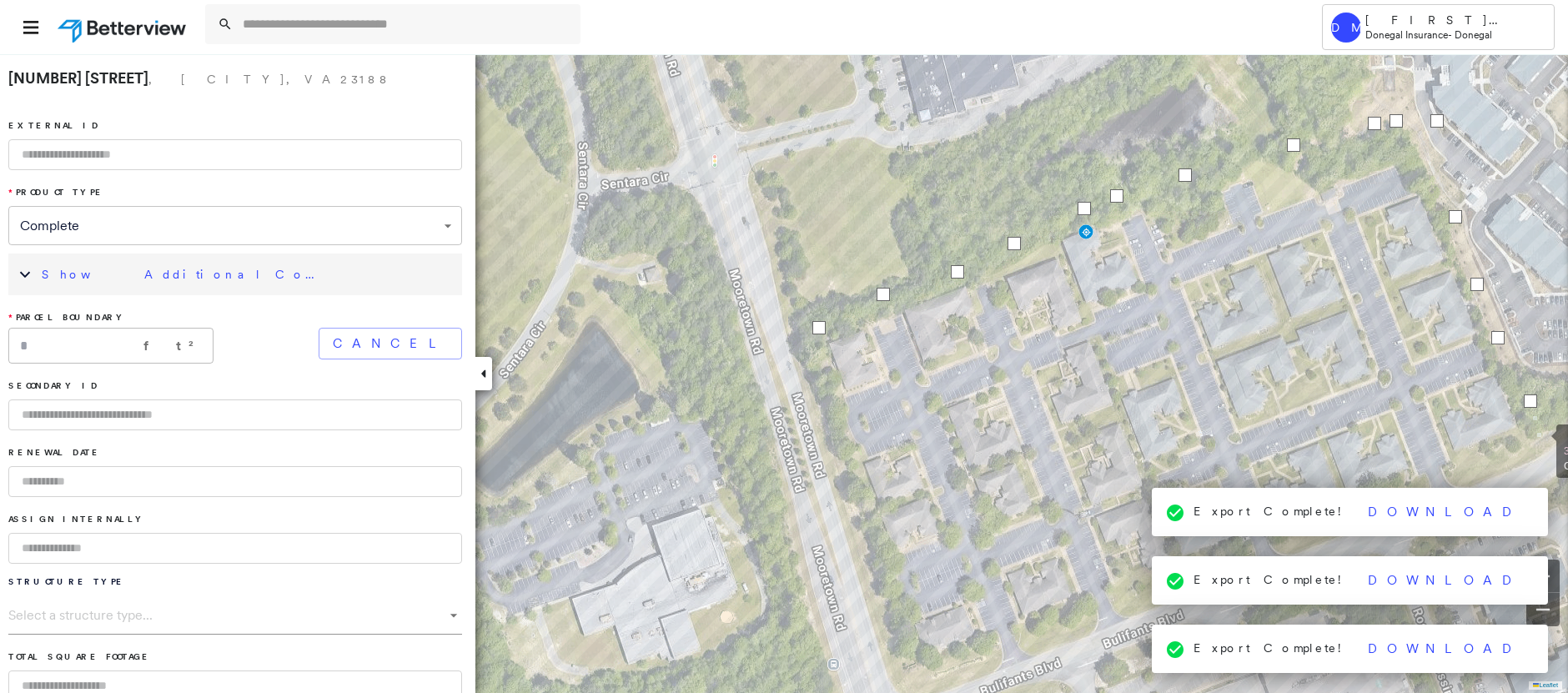 click at bounding box center [1540, 442] 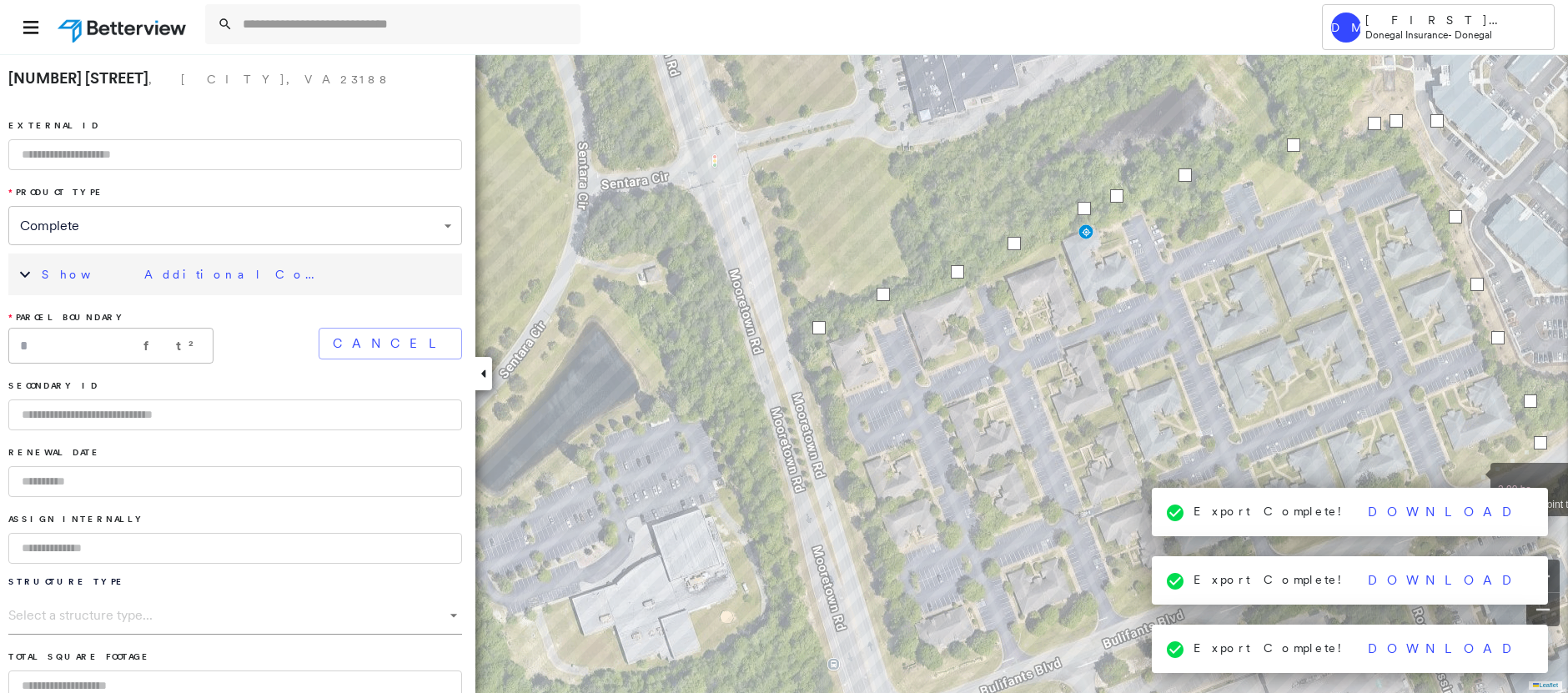 click at bounding box center [1474, 480] 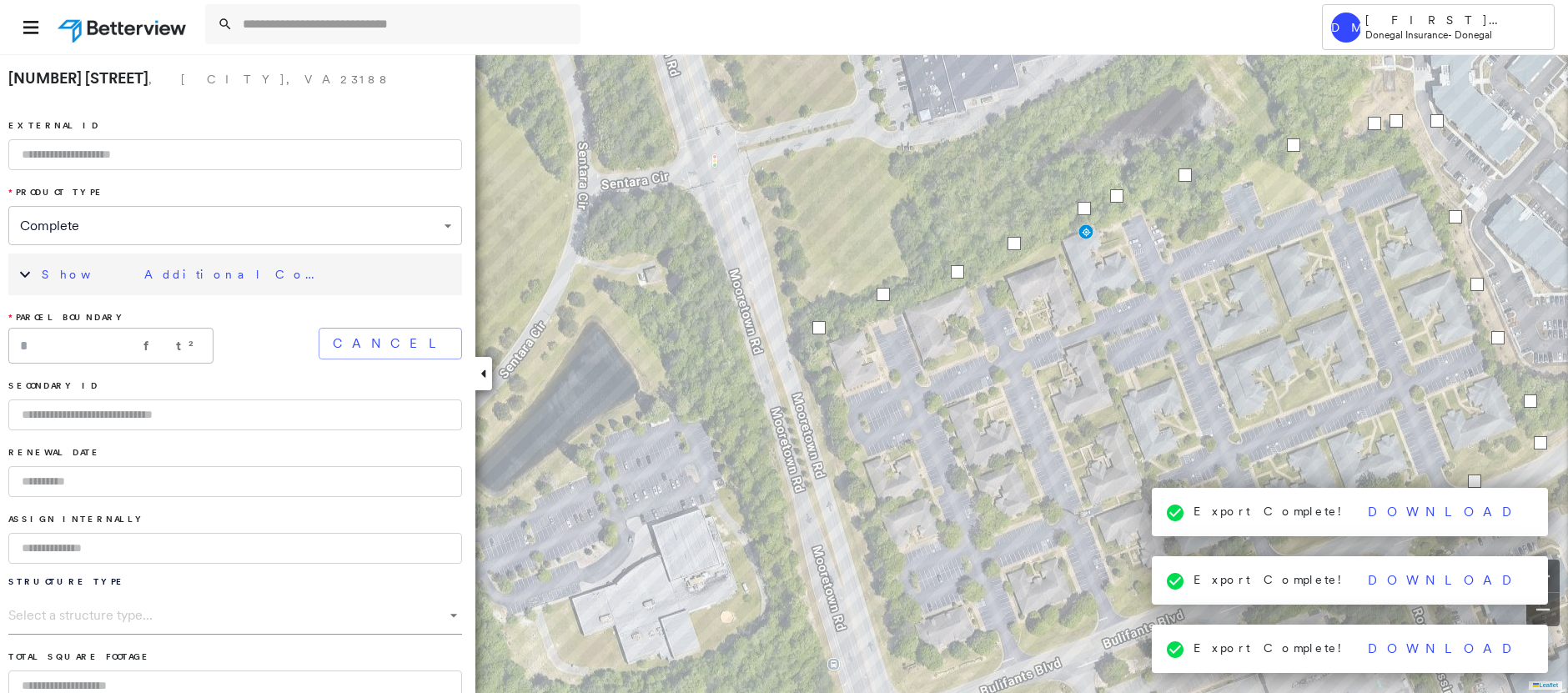 click on "Download" at bounding box center (1445, 512) 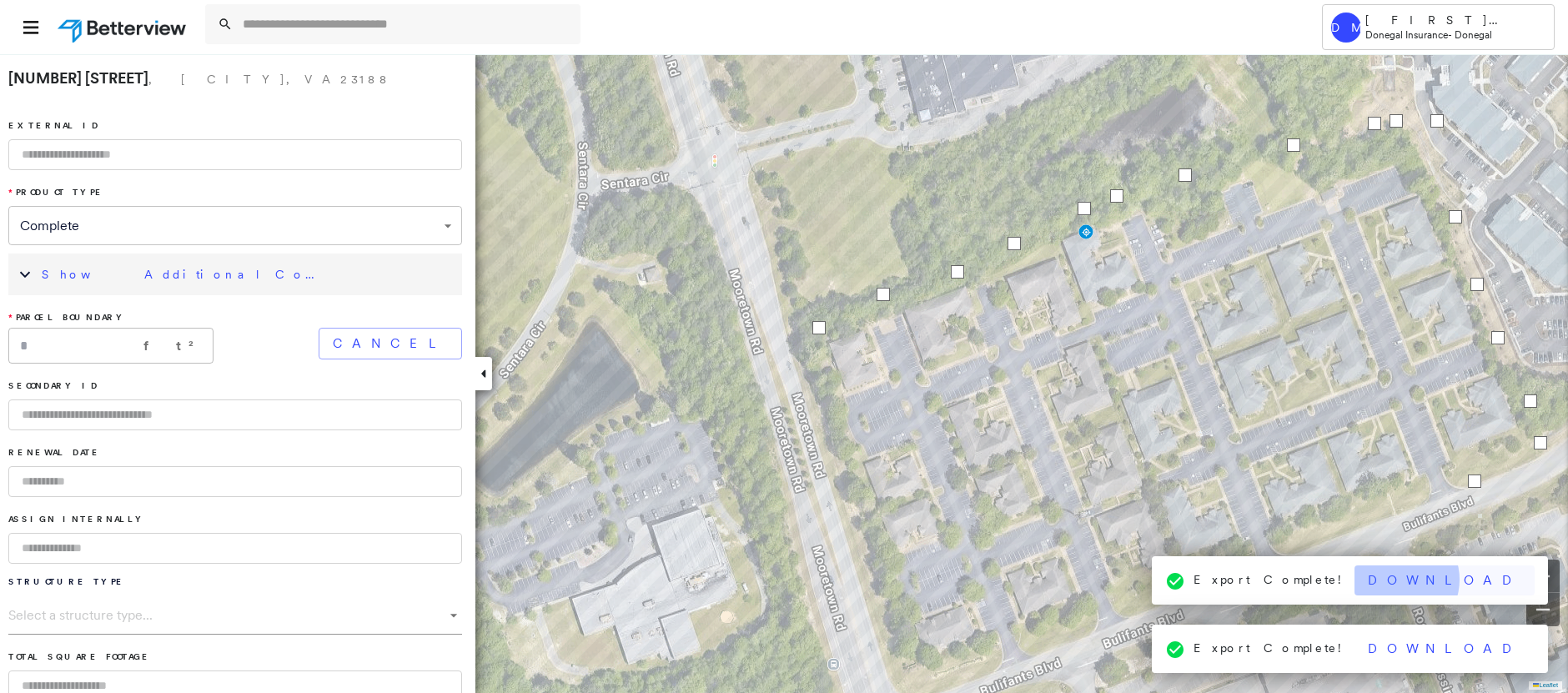 click on "Download" at bounding box center [1445, 580] 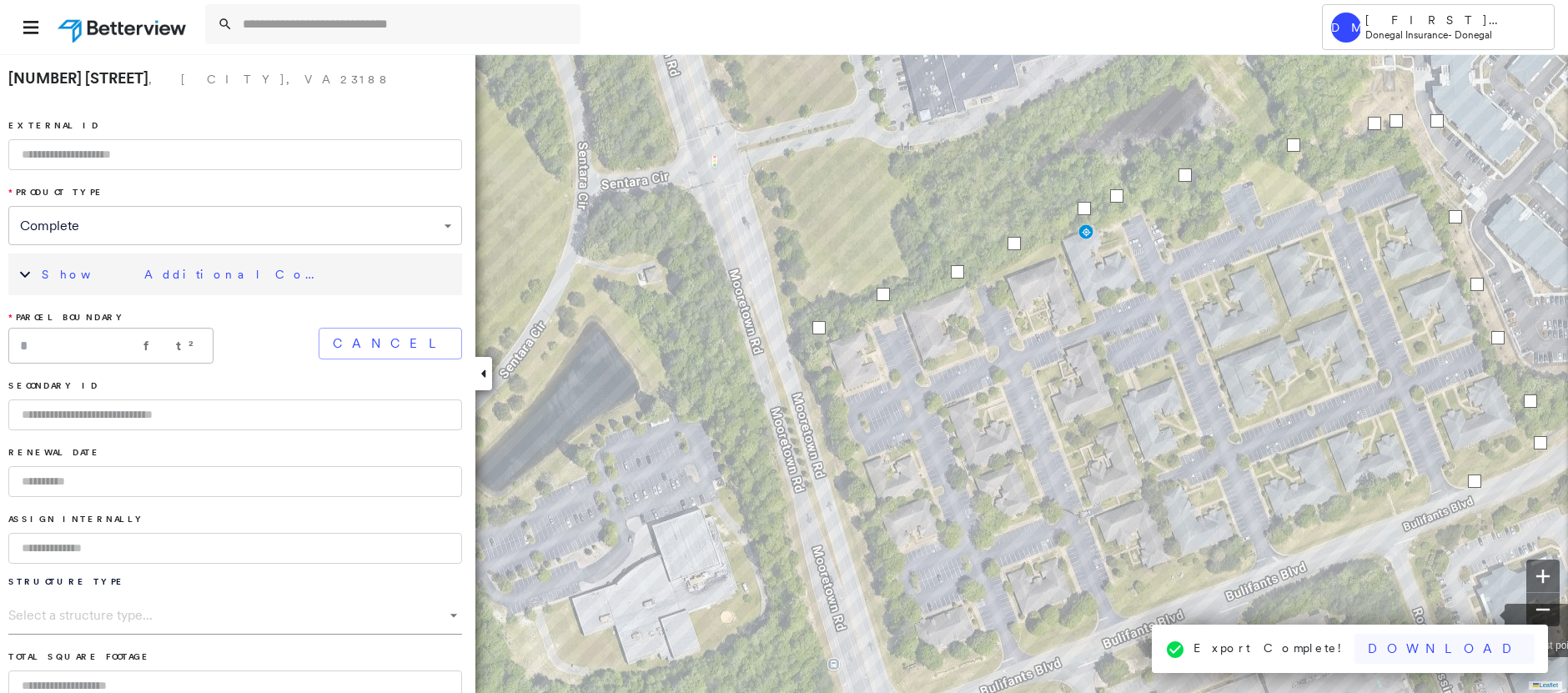 click on "Download" at bounding box center (1445, 649) 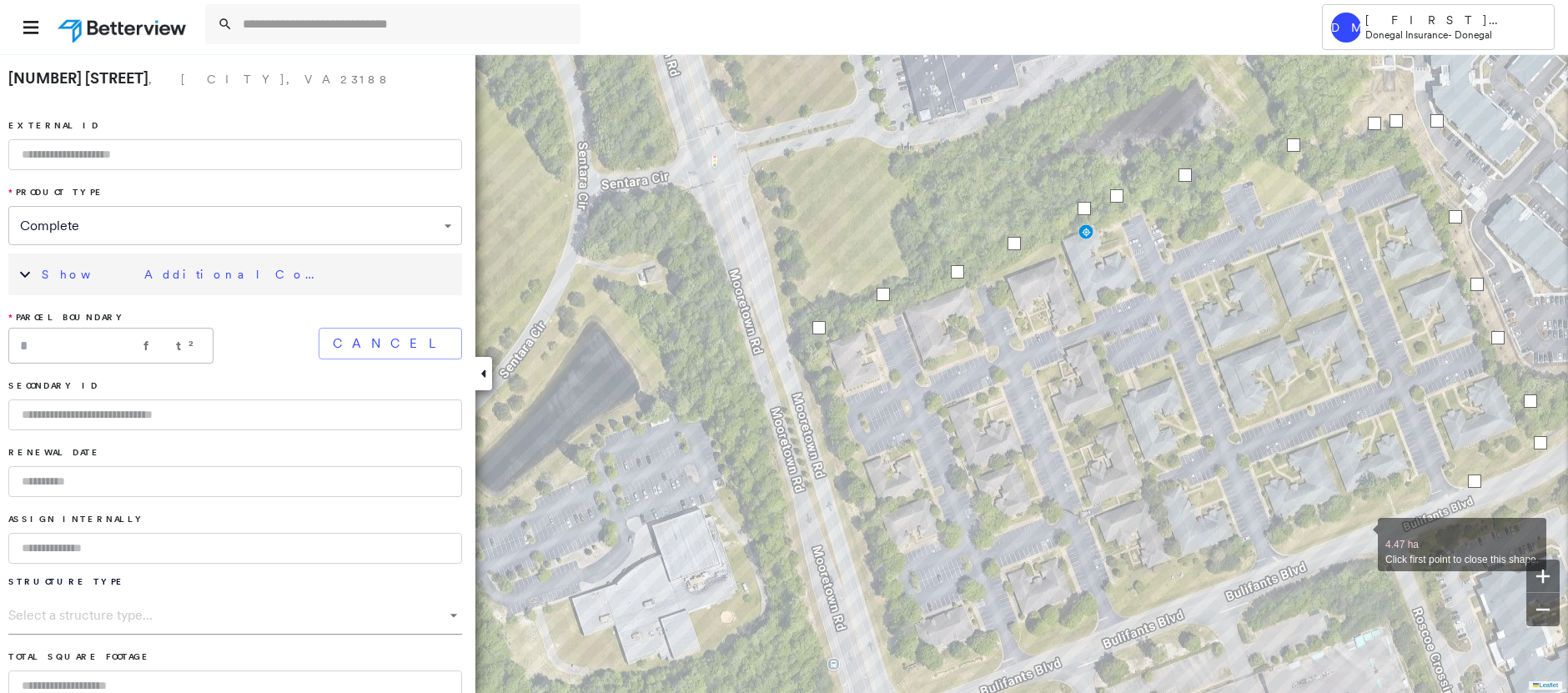 click at bounding box center (1361, 535) 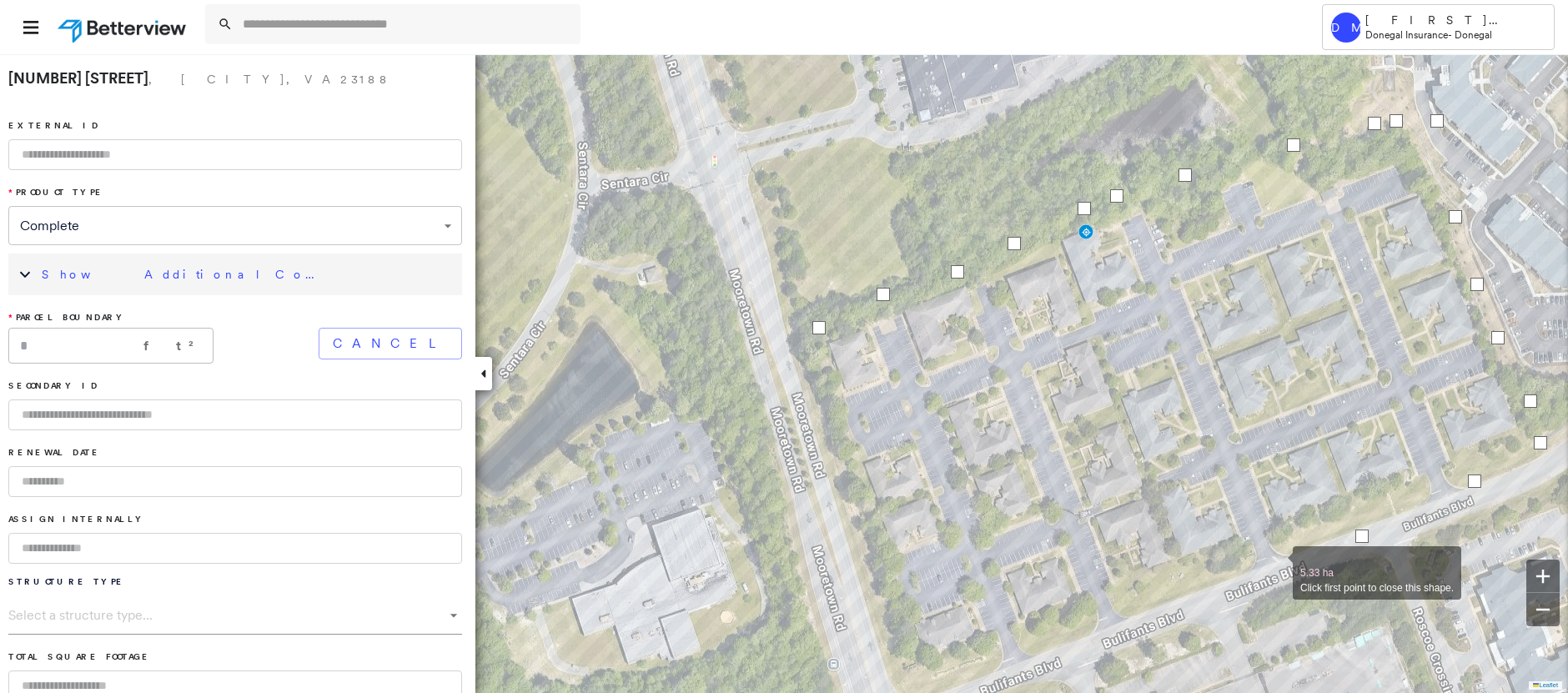 click at bounding box center (1276, 564) 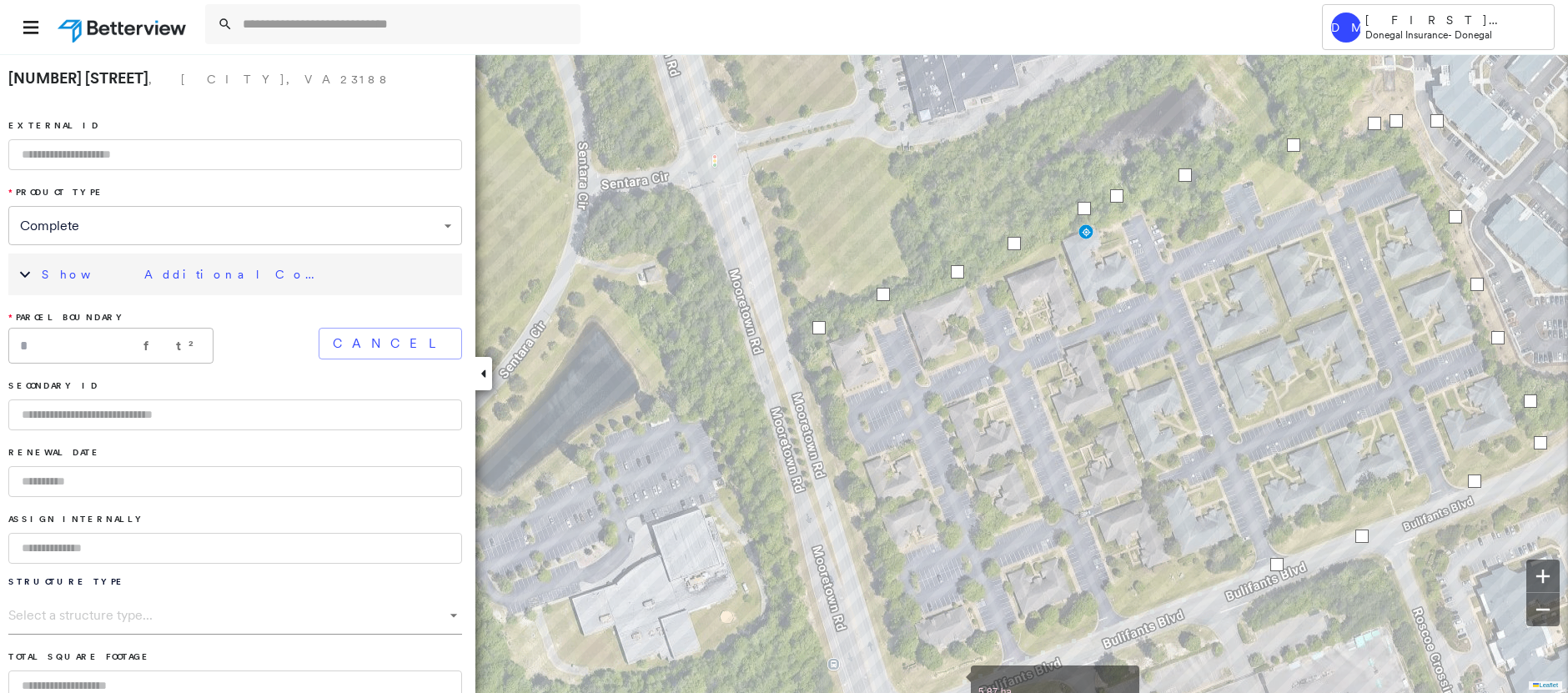 click at bounding box center (954, 683) 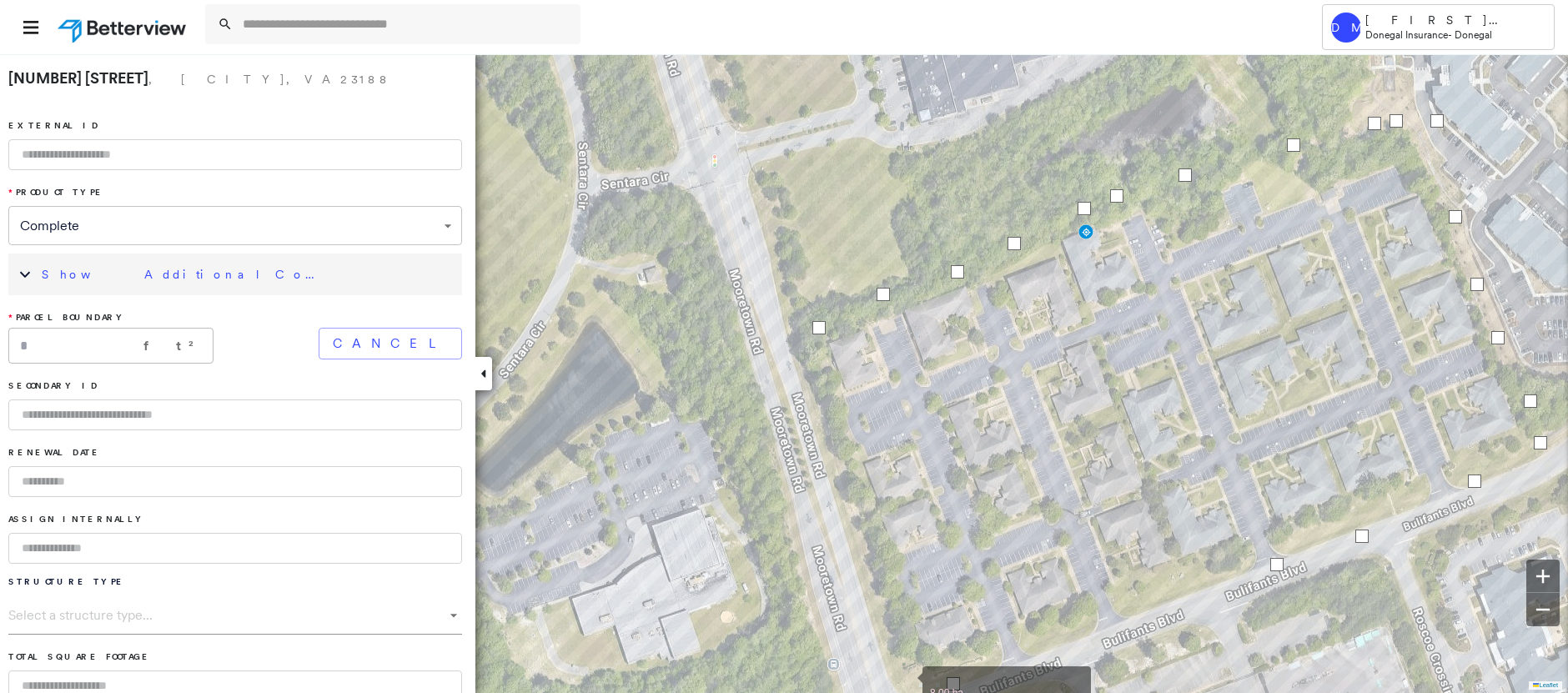 click at bounding box center [906, 684] 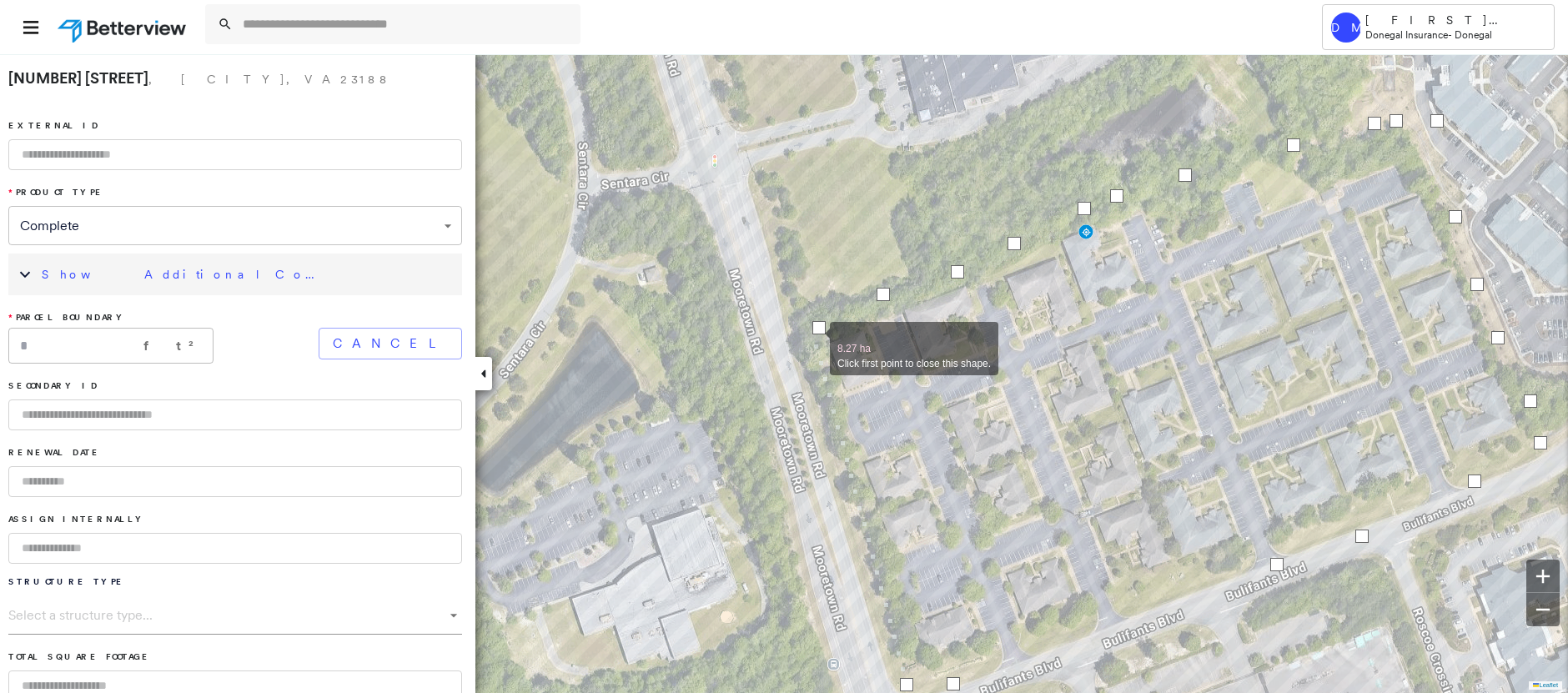 click at bounding box center (813, 339) 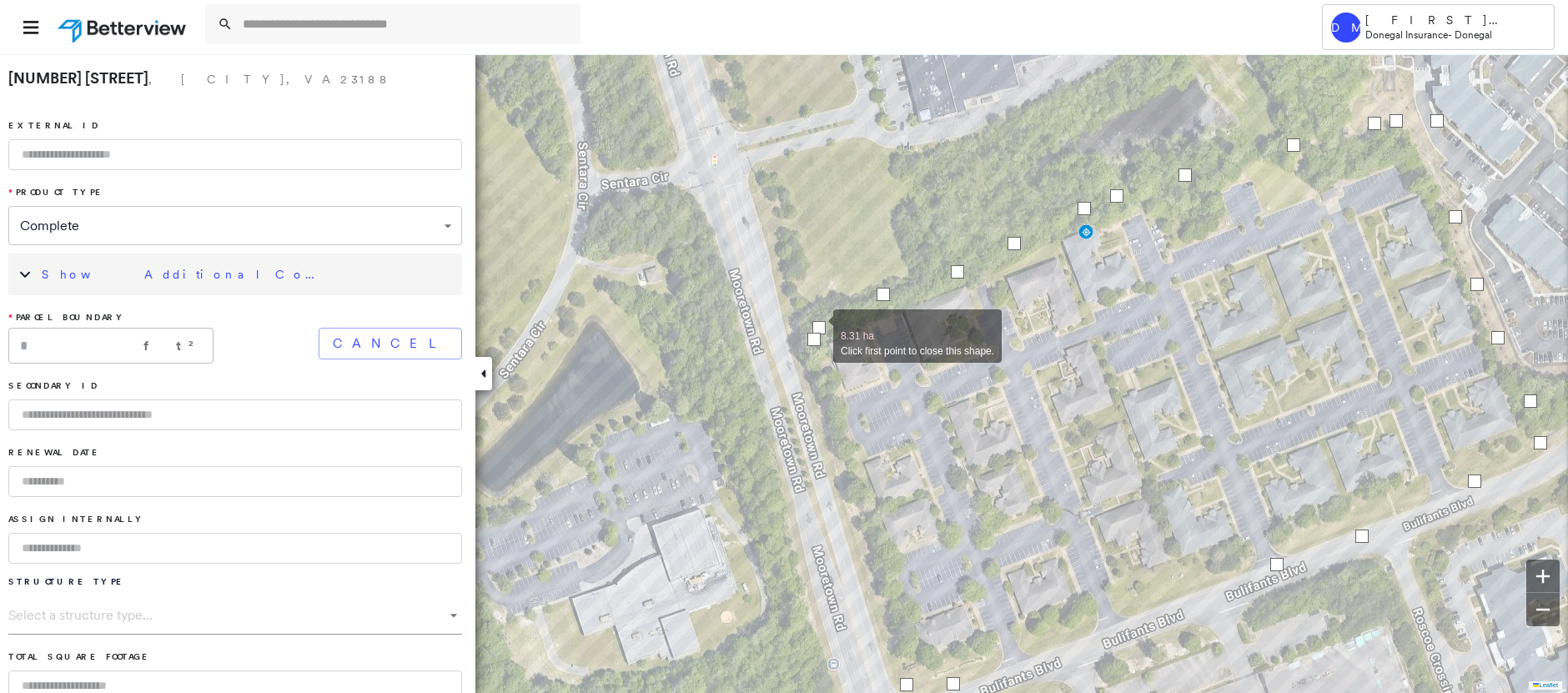 click at bounding box center (819, 328) 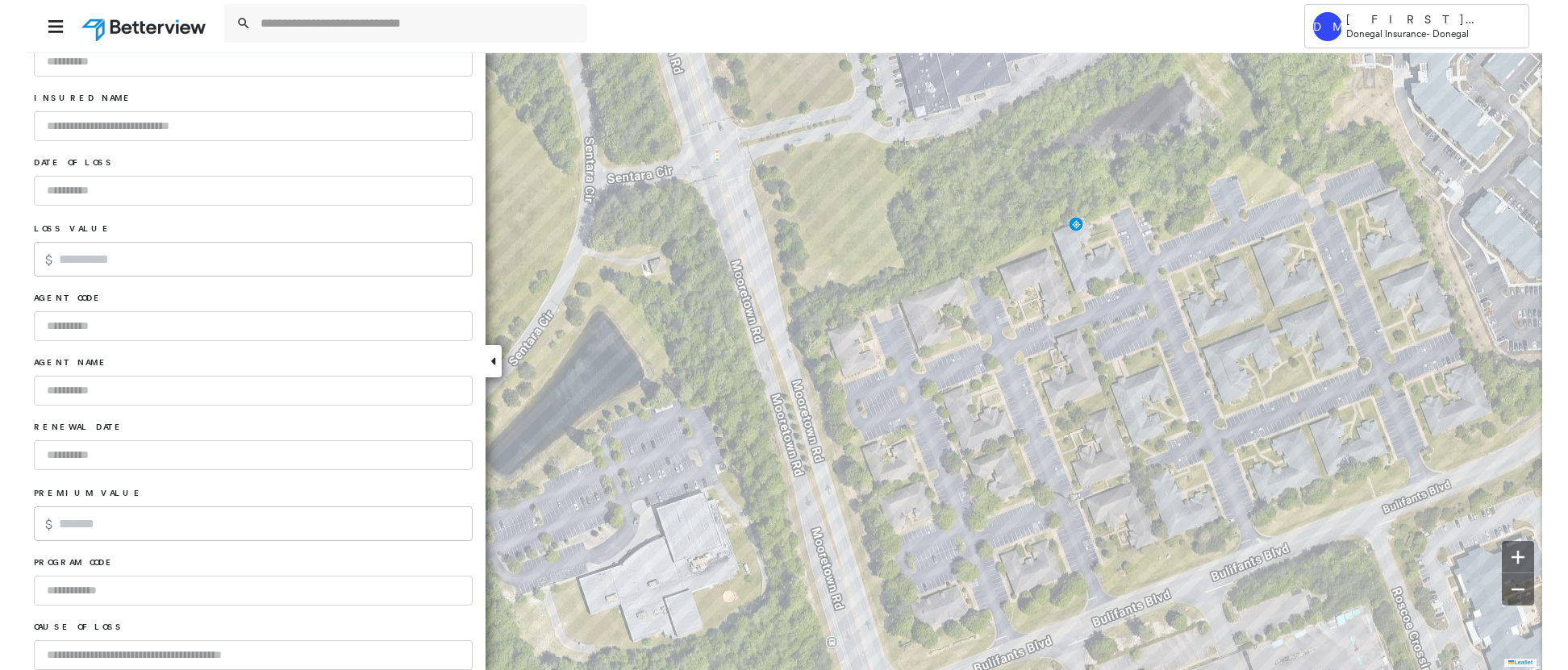 scroll, scrollTop: 985, scrollLeft: 0, axis: vertical 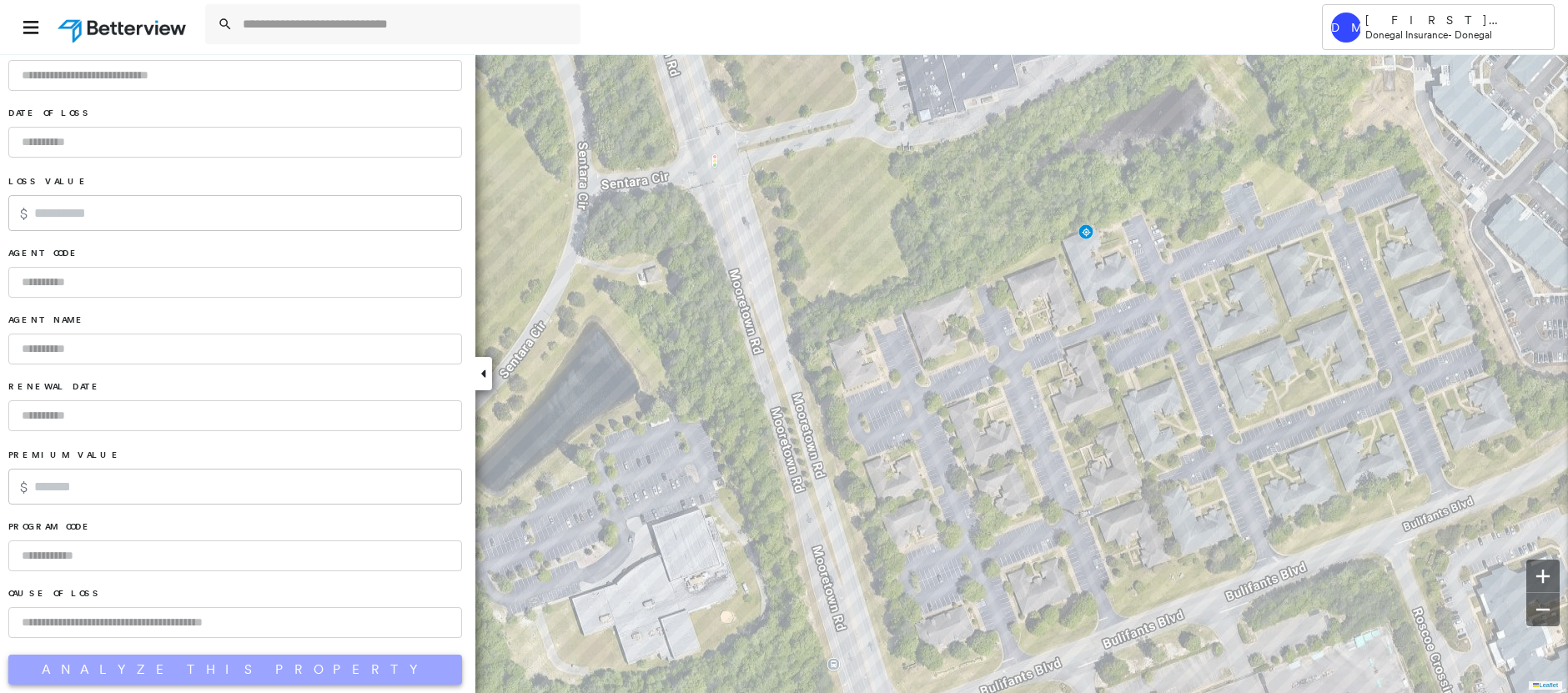 click on "Analyze This Property" at bounding box center [235, 670] 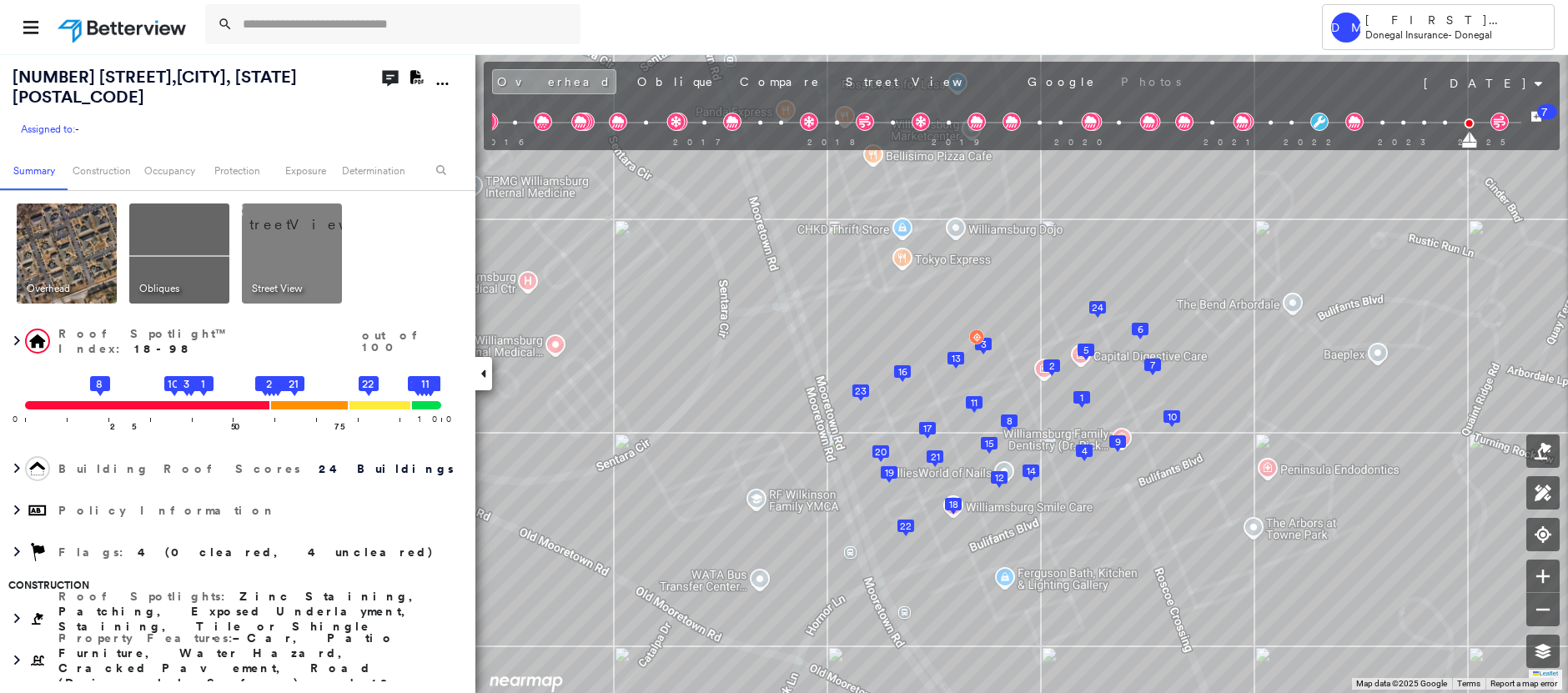 click at bounding box center (484, 374) 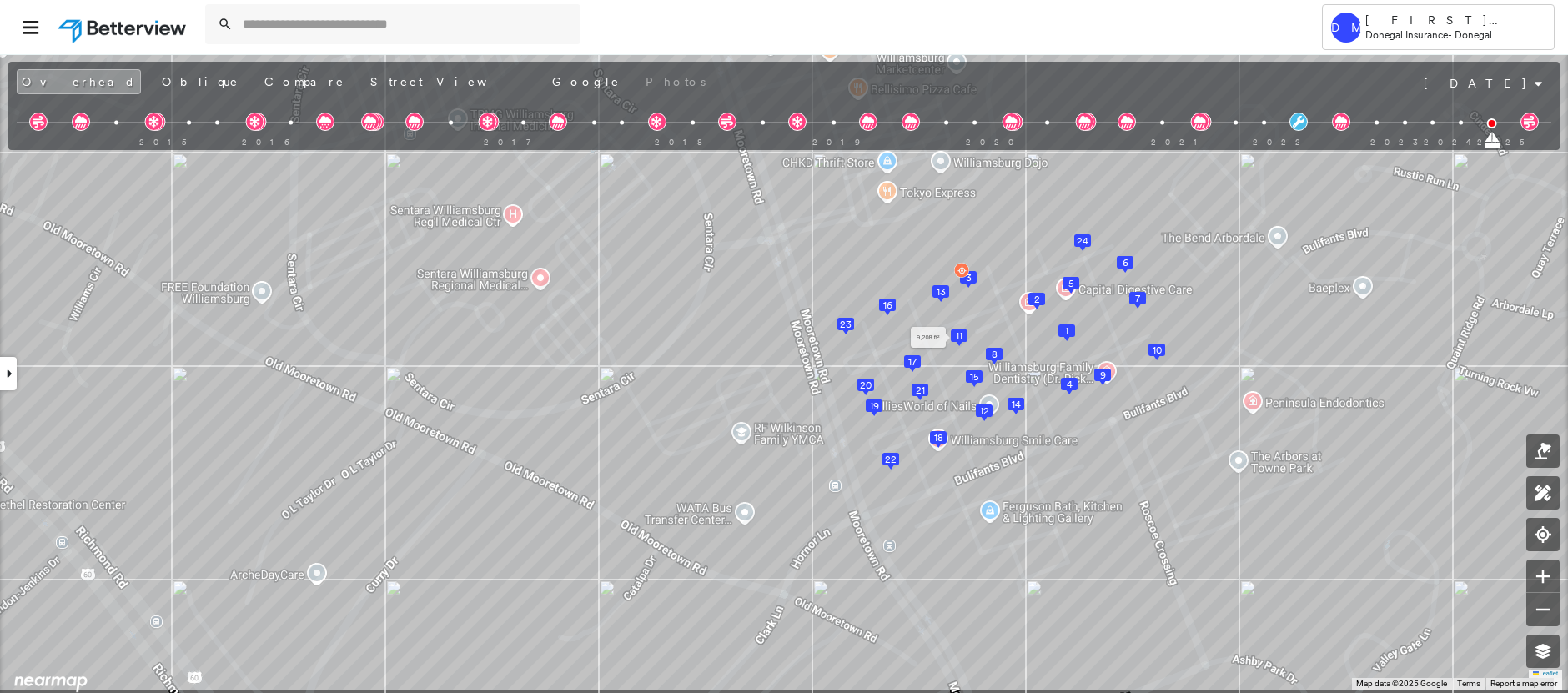 drag, startPoint x: 977, startPoint y: 402, endPoint x: 880, endPoint y: 332, distance: 119.62023 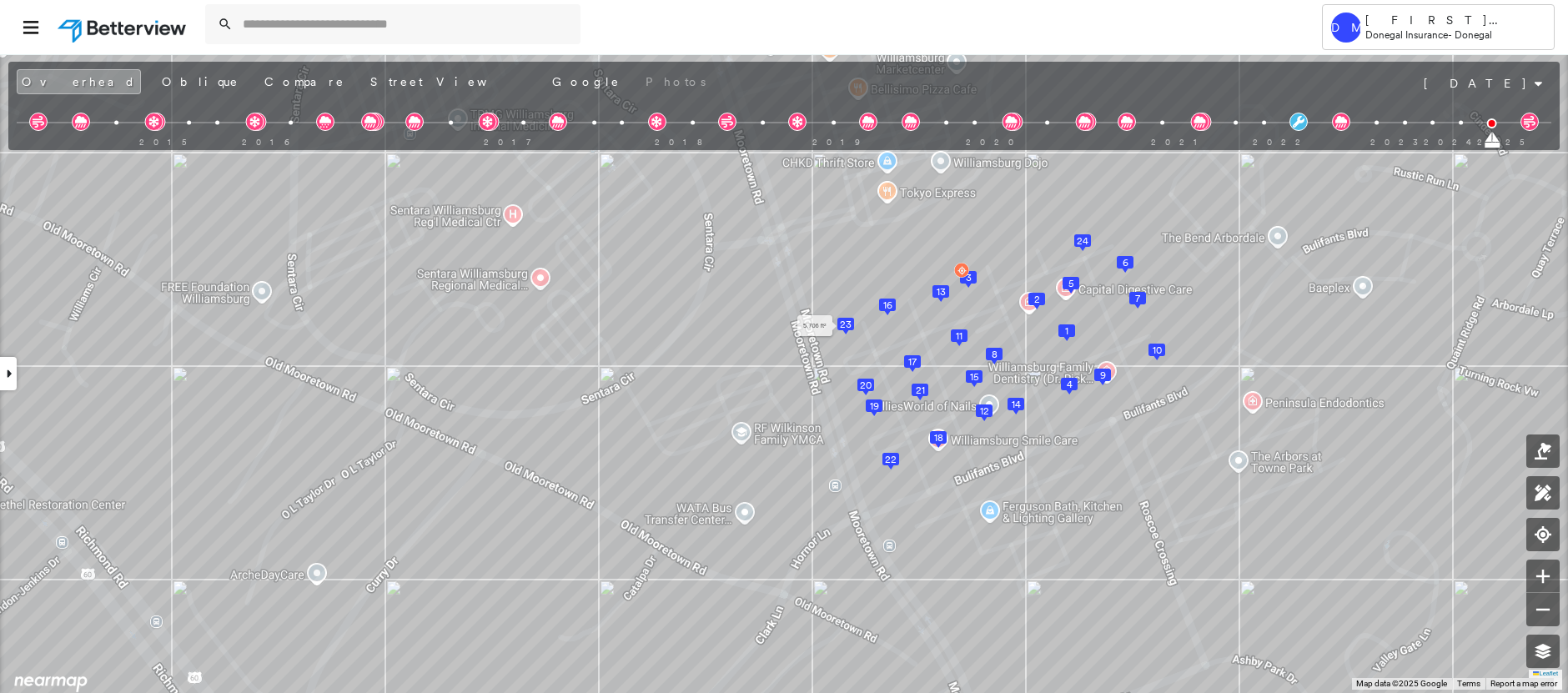 click 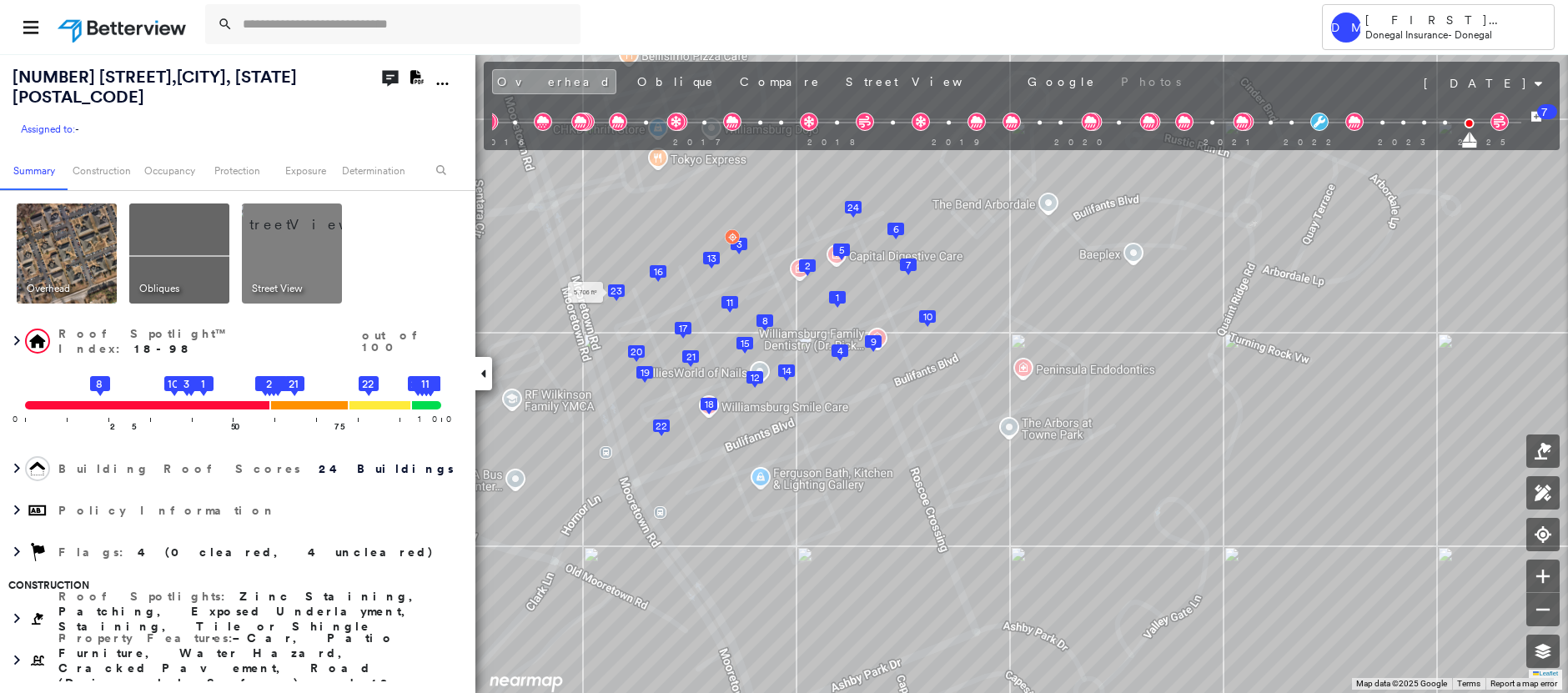 click 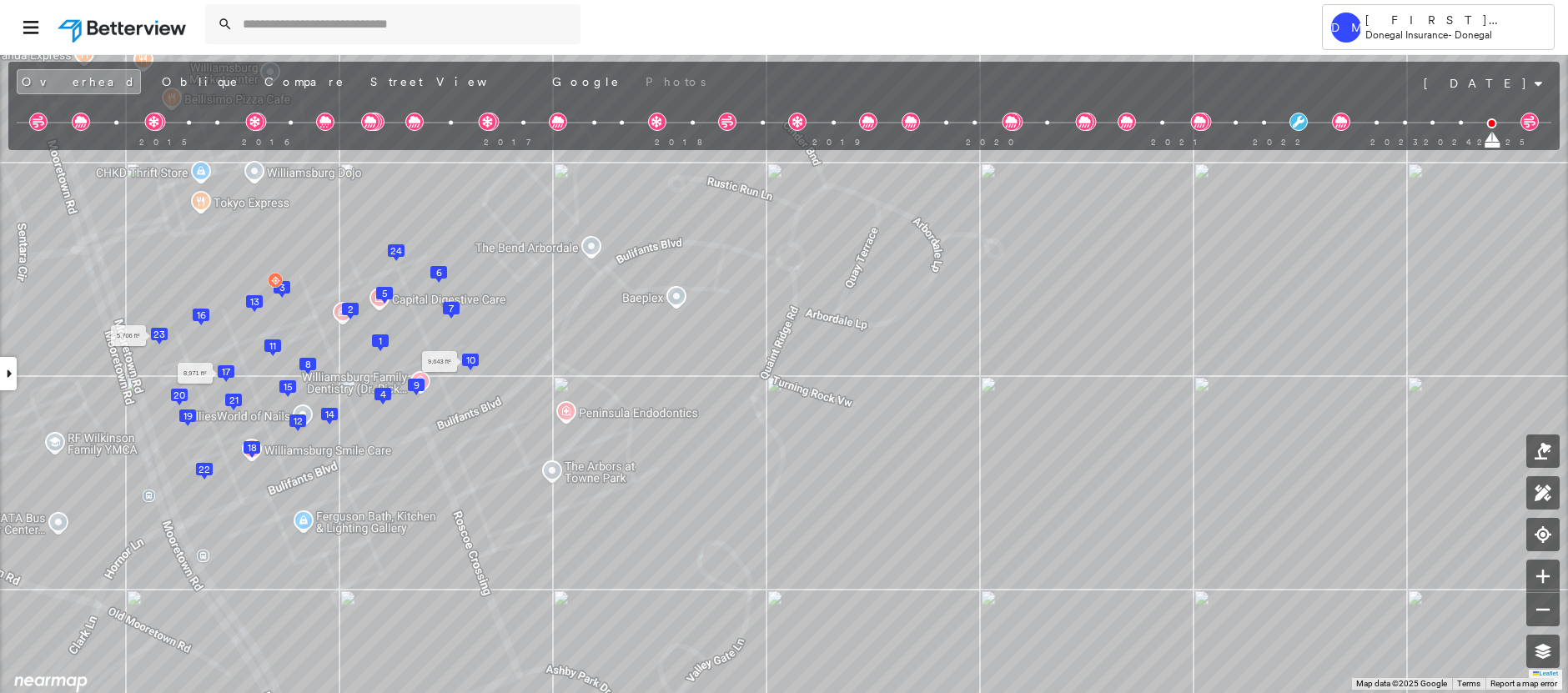 click on "10" at bounding box center (470, 360) 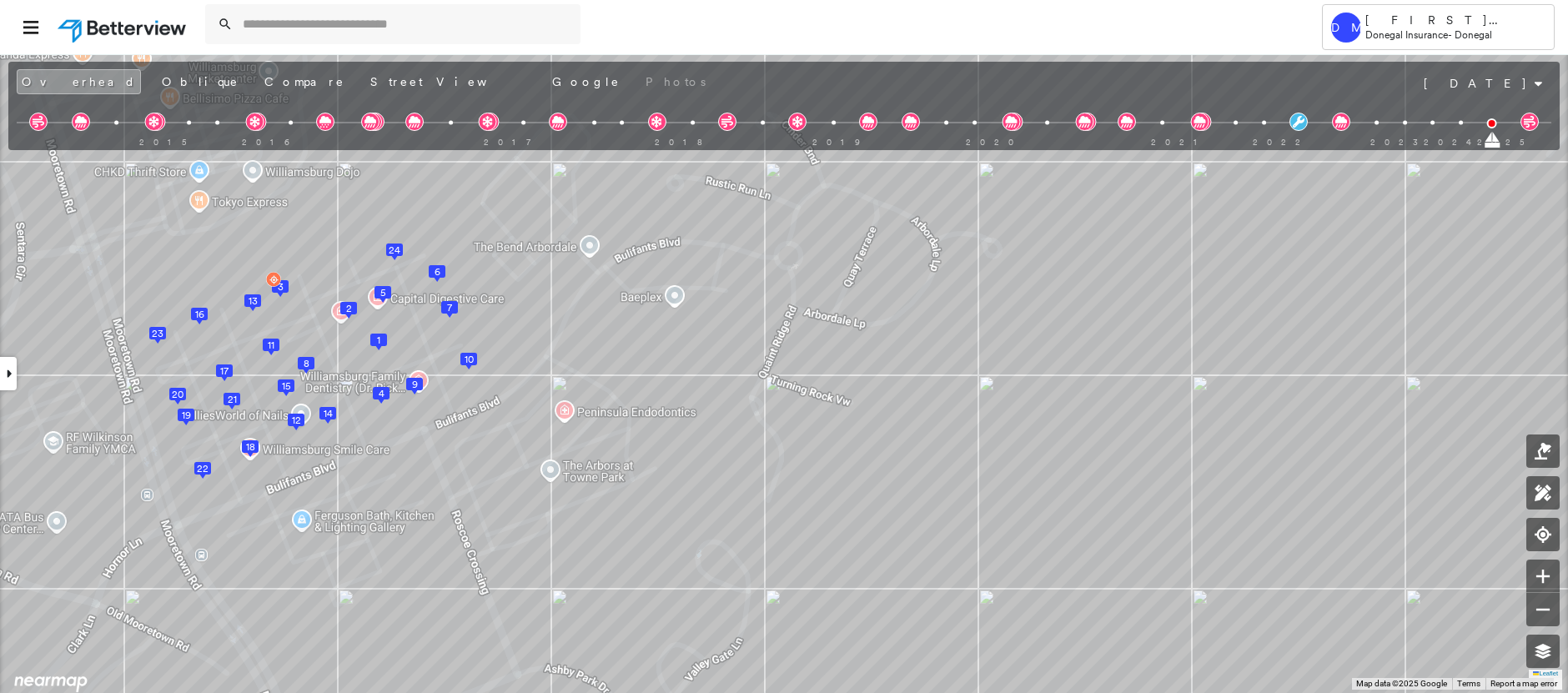 click 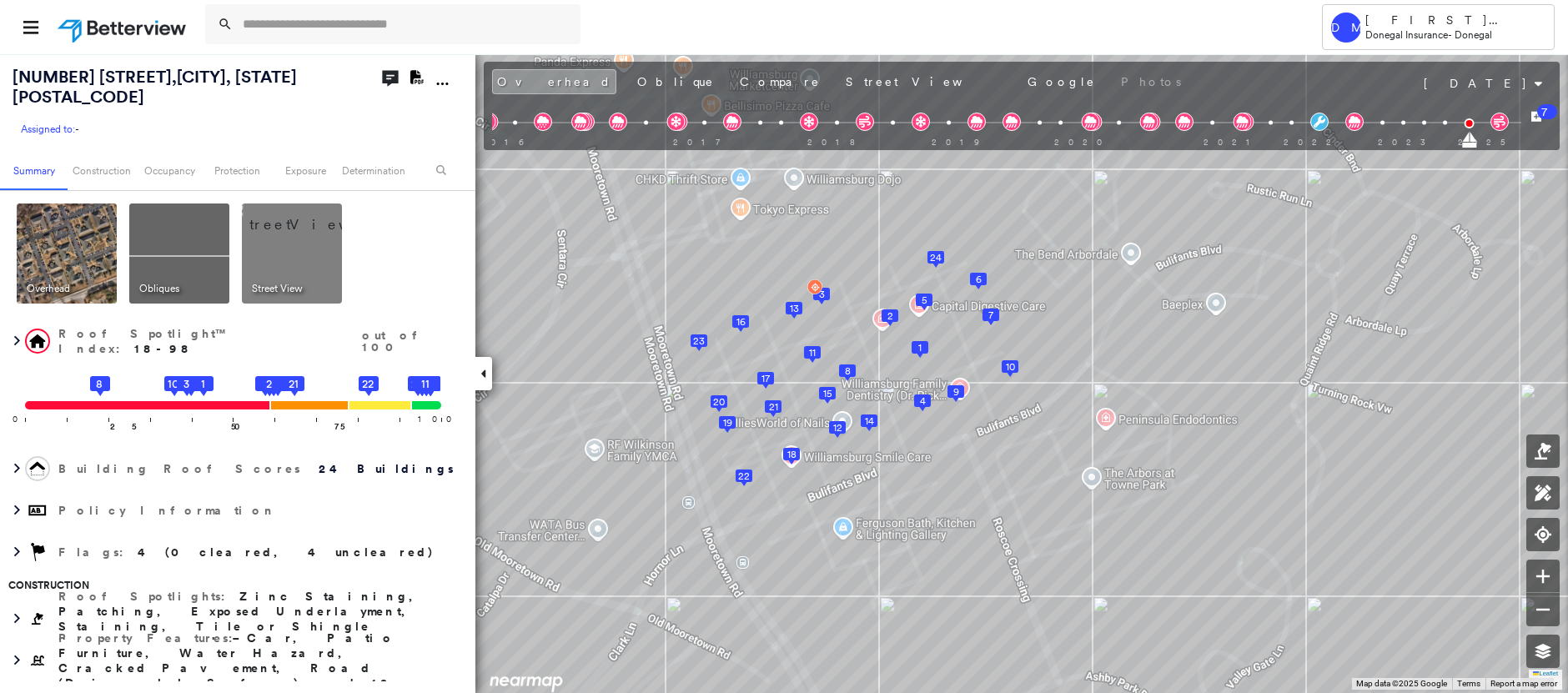 click 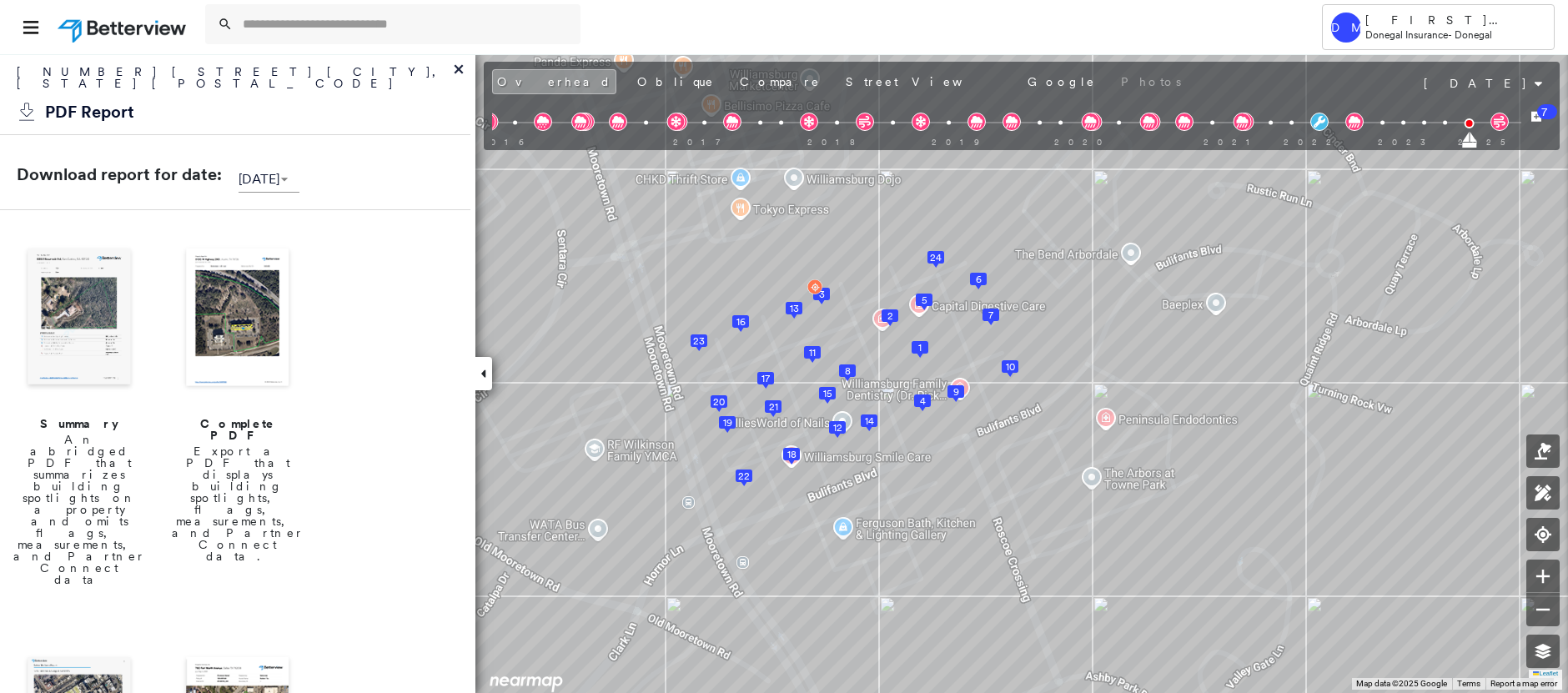 click on "Summary" at bounding box center [79, 424] 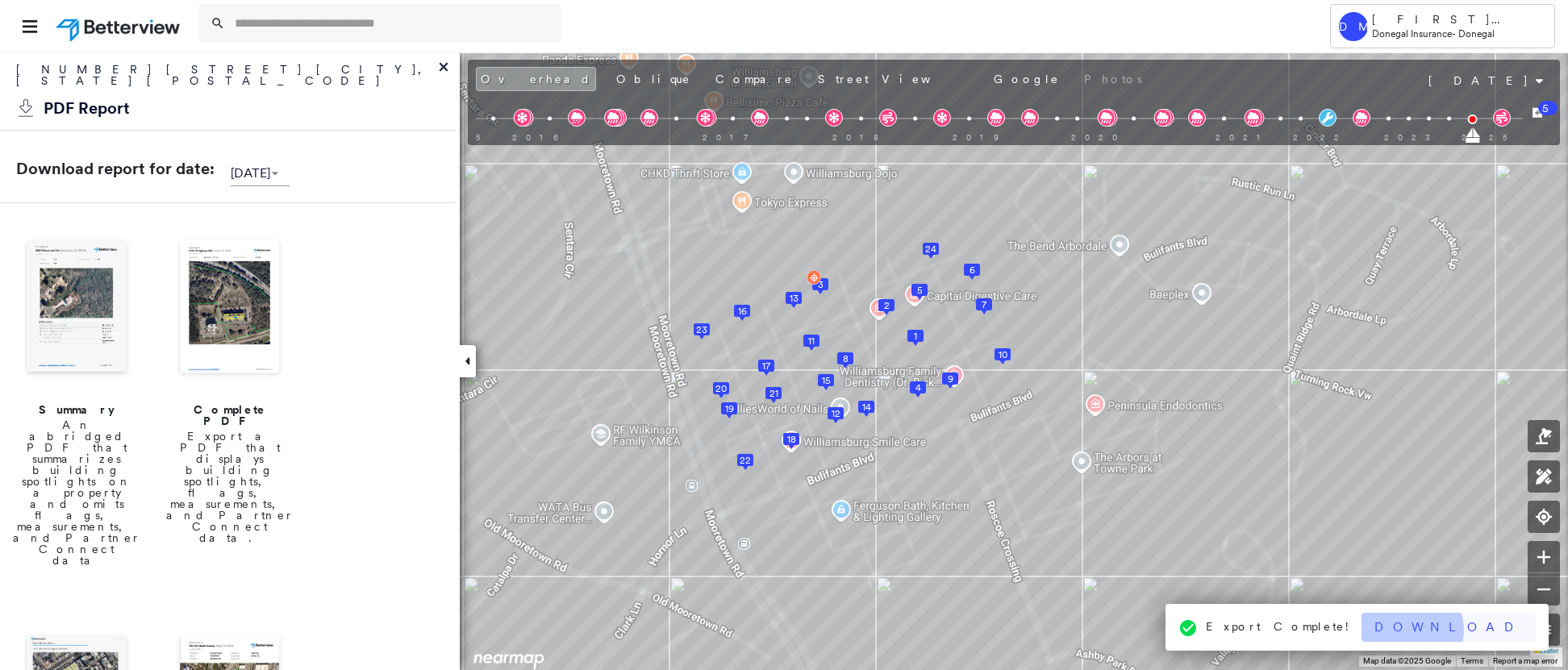 click on "Download" at bounding box center [1449, 627] 